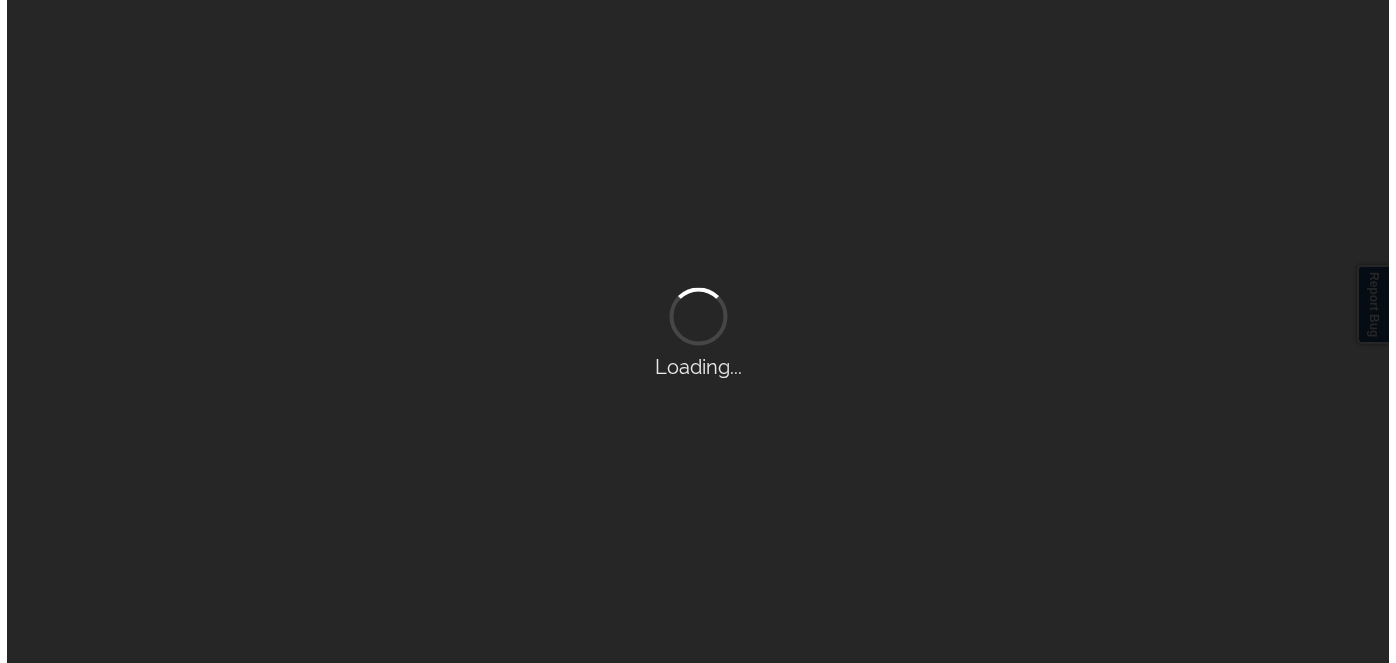 scroll, scrollTop: 0, scrollLeft: 0, axis: both 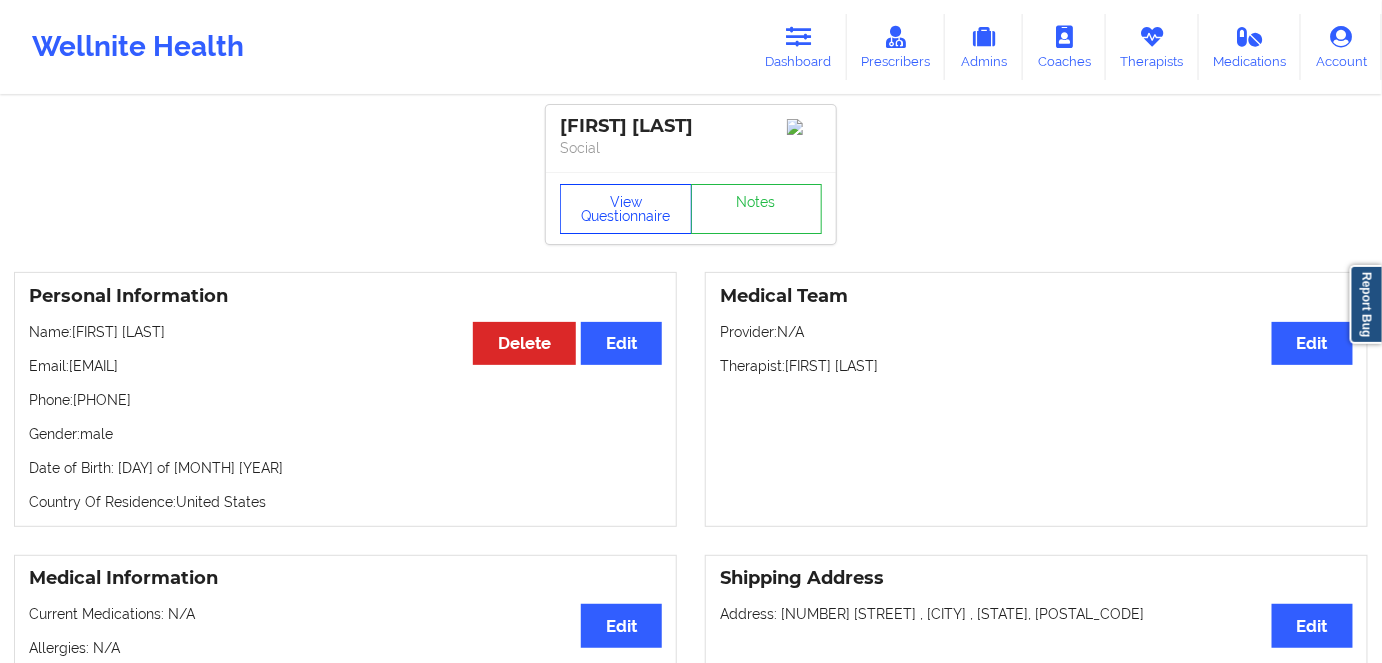 click on "View Questionnaire" at bounding box center [626, 209] 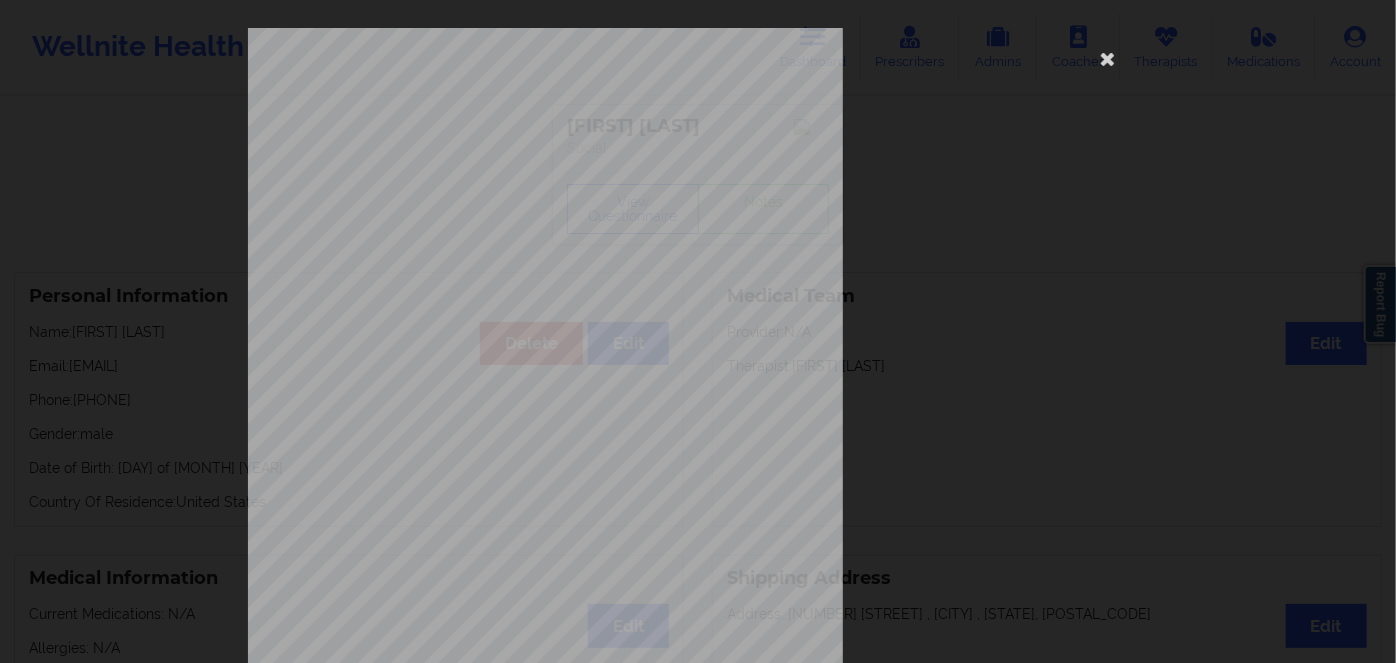 scroll, scrollTop: 290, scrollLeft: 0, axis: vertical 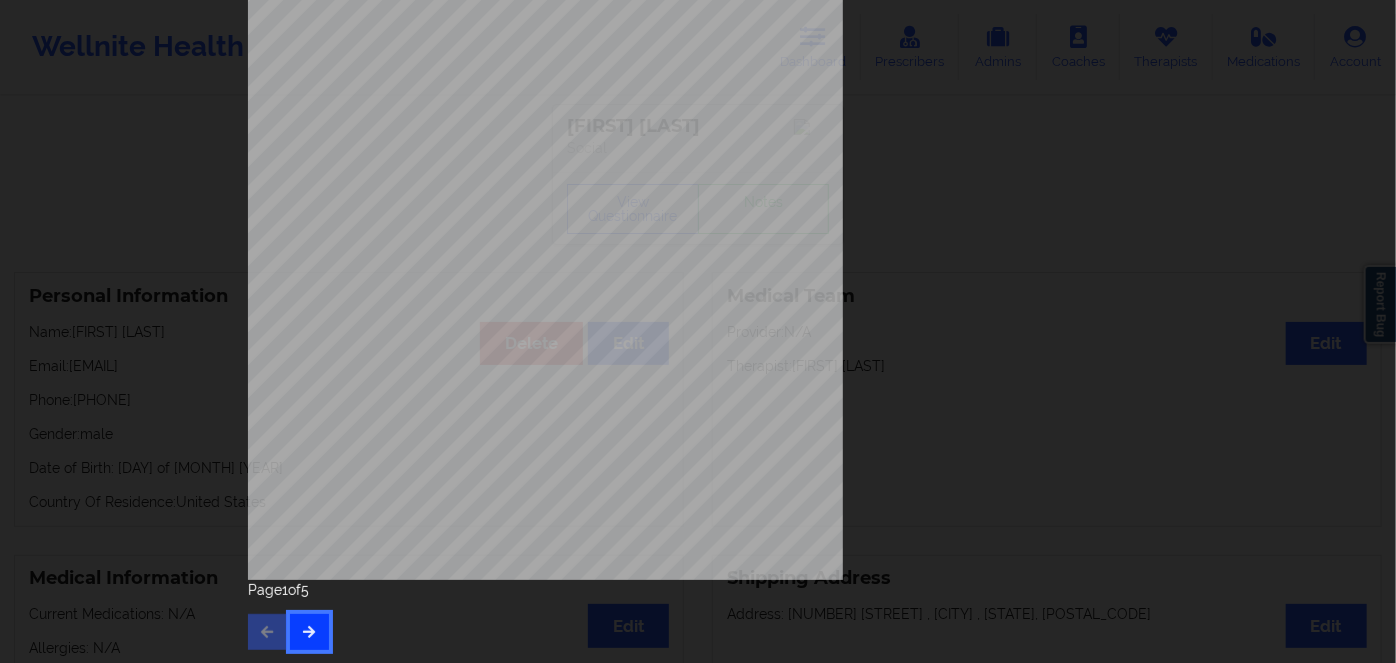 click at bounding box center [309, 631] 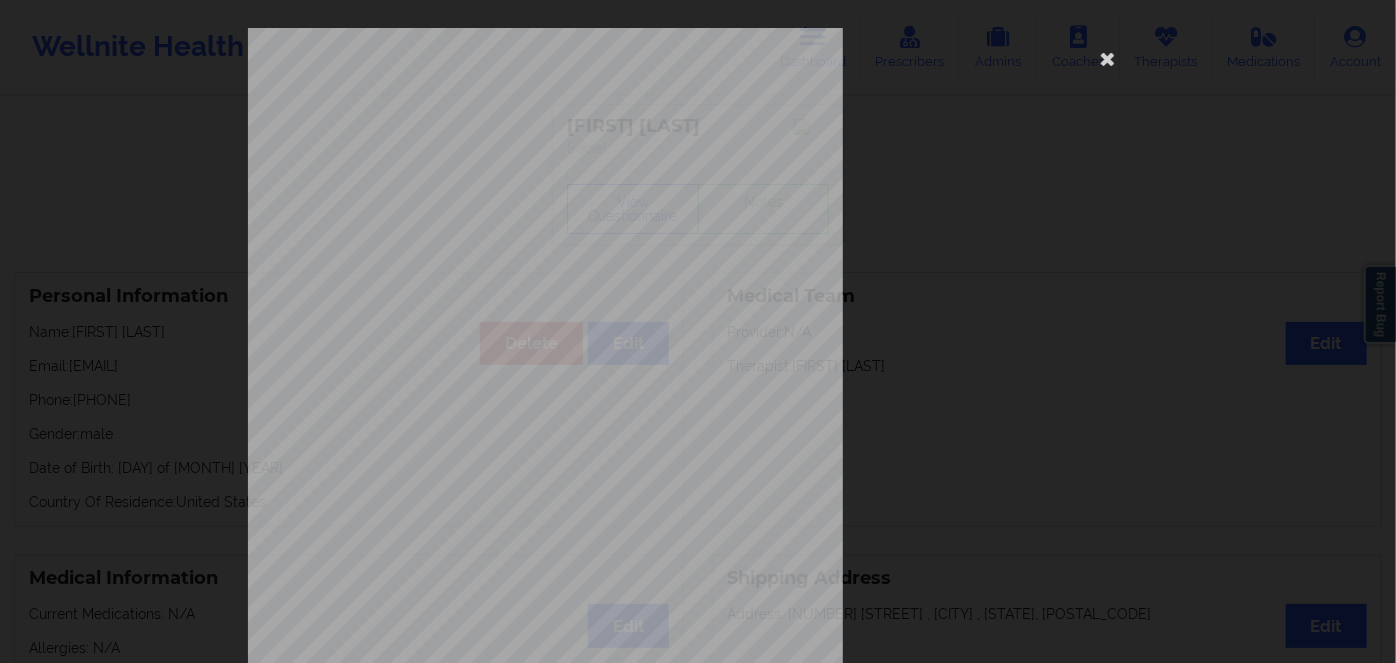 scroll, scrollTop: 290, scrollLeft: 0, axis: vertical 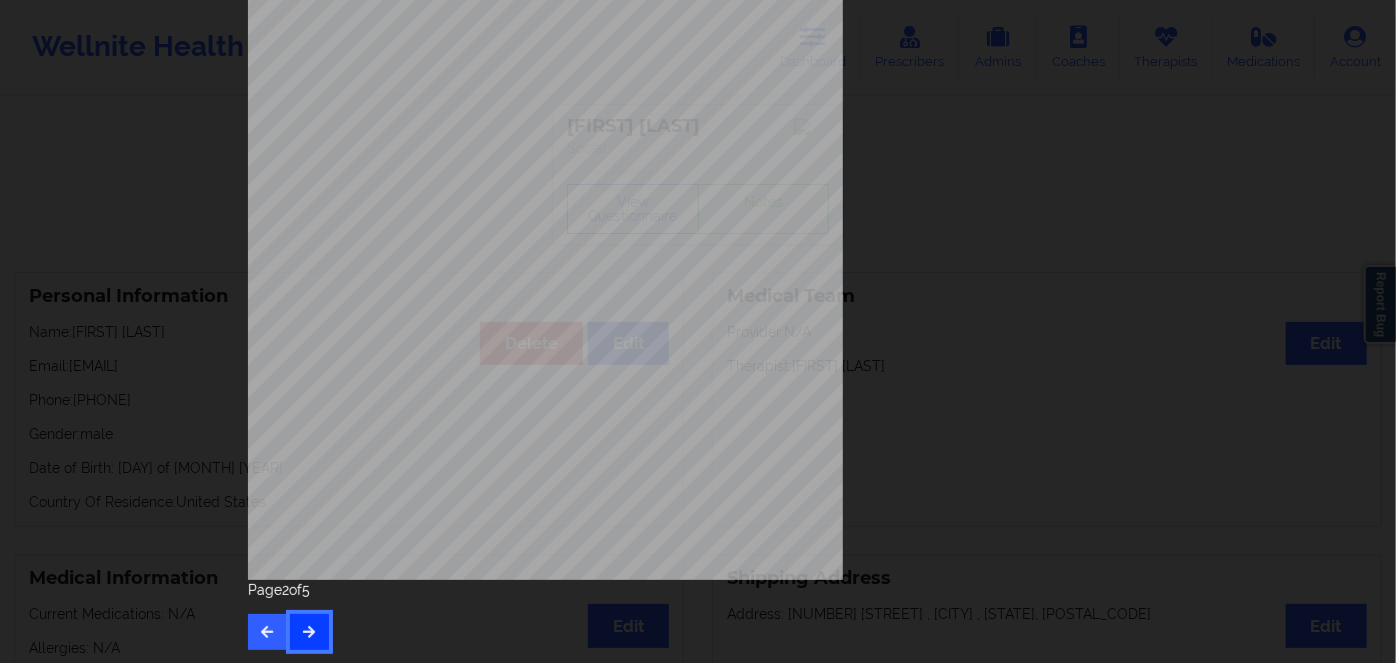click at bounding box center [309, 632] 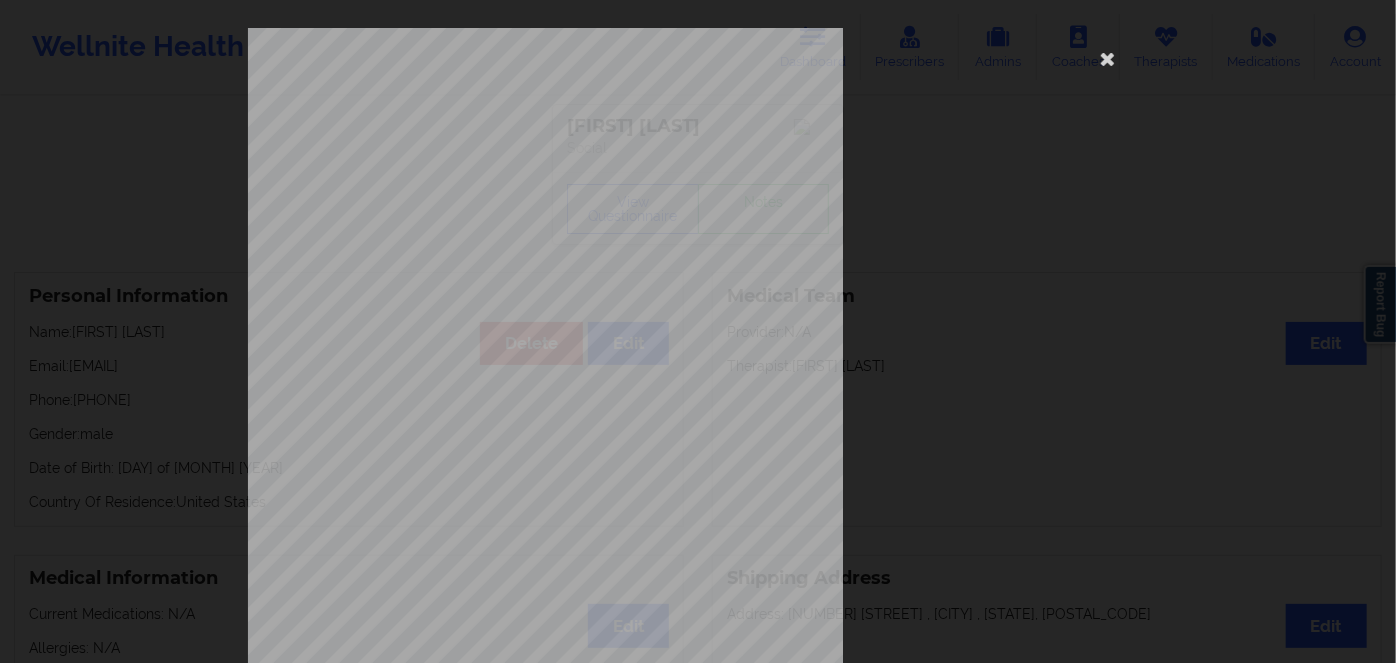 scroll, scrollTop: 290, scrollLeft: 0, axis: vertical 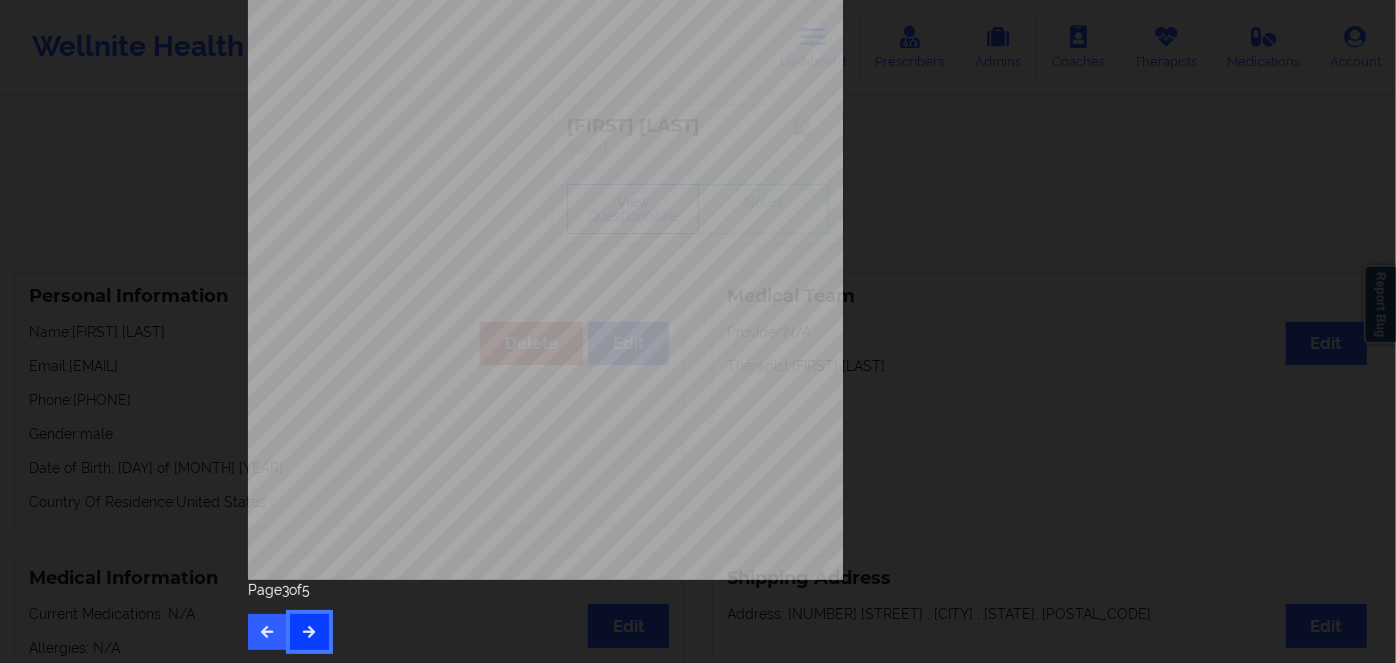 click at bounding box center [309, 631] 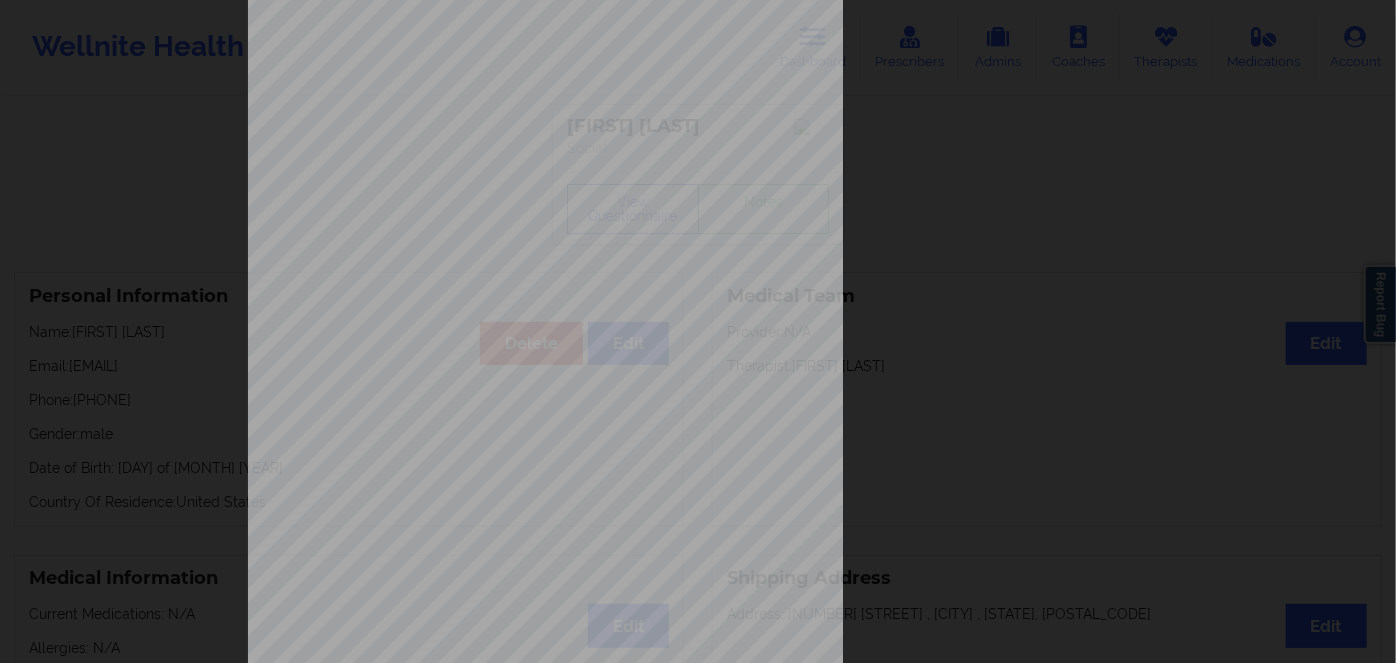scroll, scrollTop: 290, scrollLeft: 0, axis: vertical 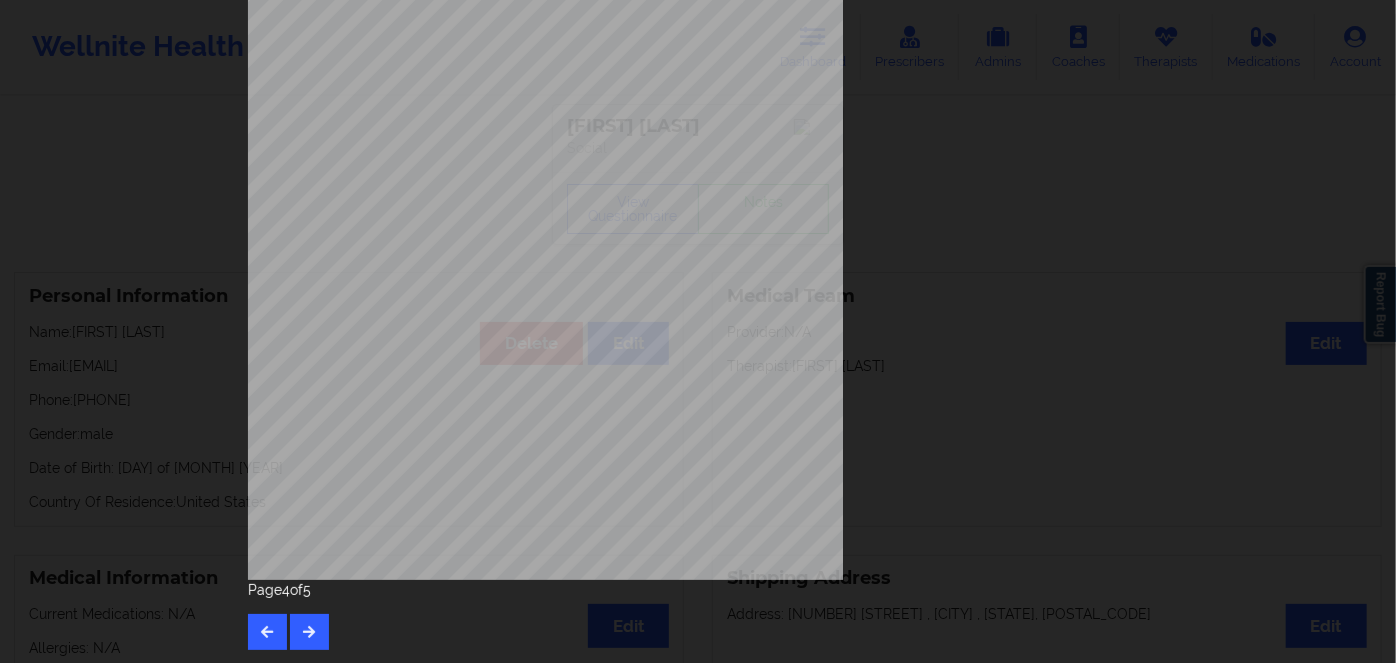 click on "[PHONE]" at bounding box center [474, 281] 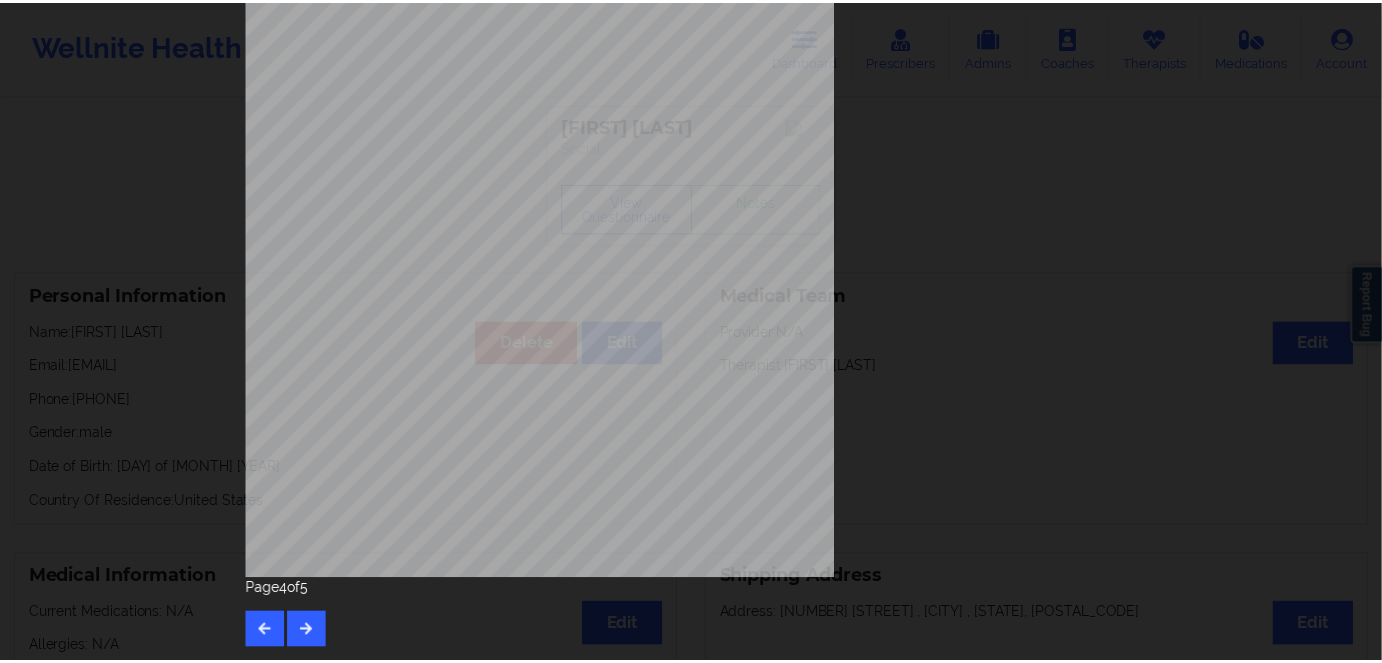 scroll, scrollTop: 18, scrollLeft: 0, axis: vertical 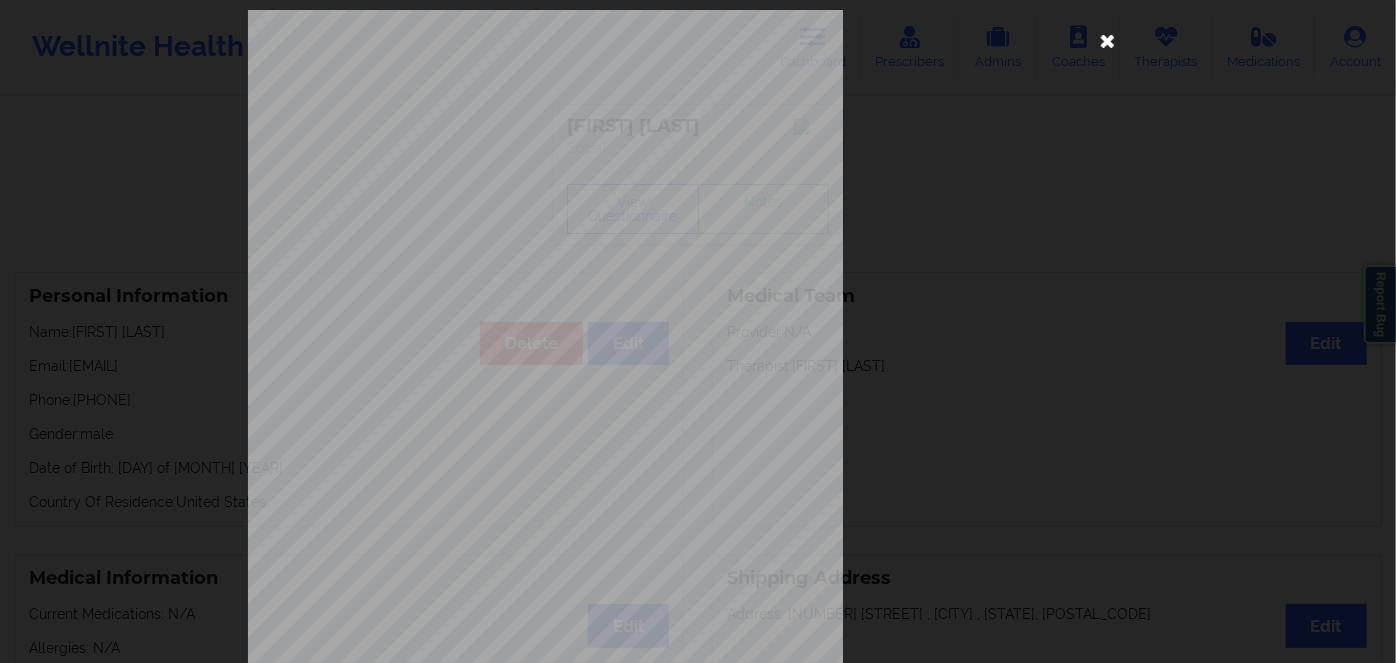click at bounding box center (1108, 40) 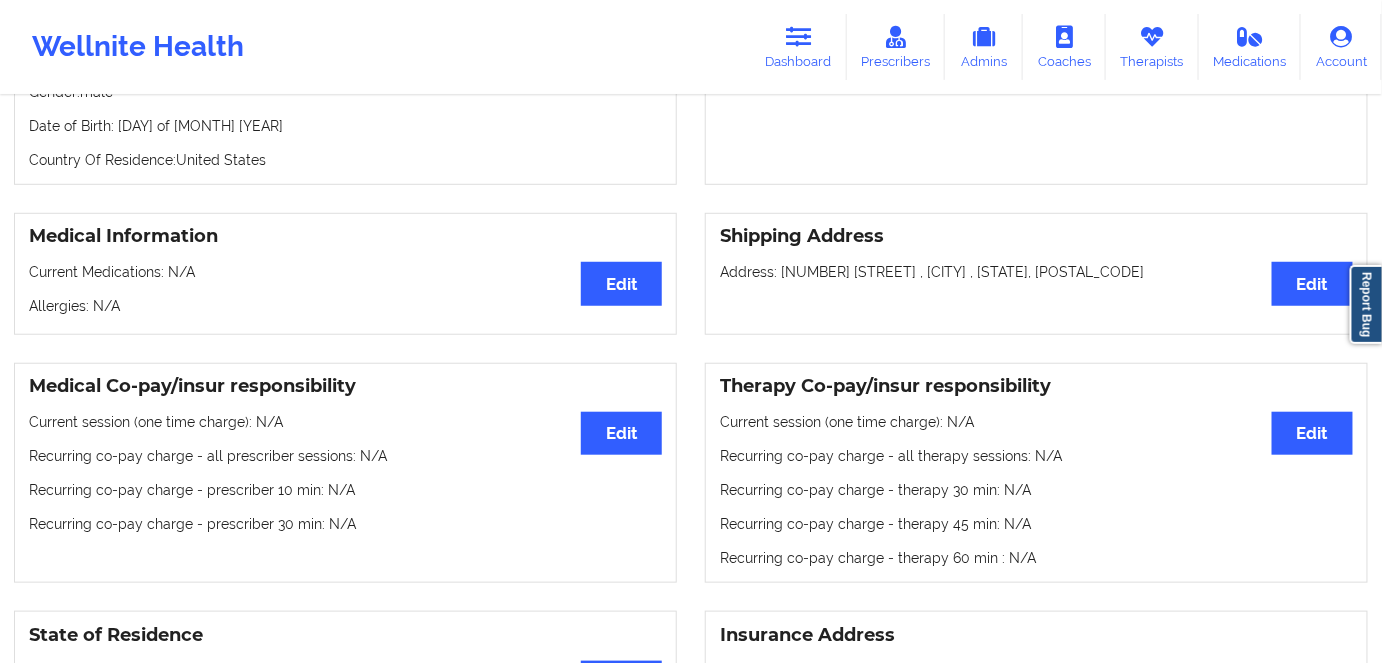 scroll, scrollTop: 272, scrollLeft: 0, axis: vertical 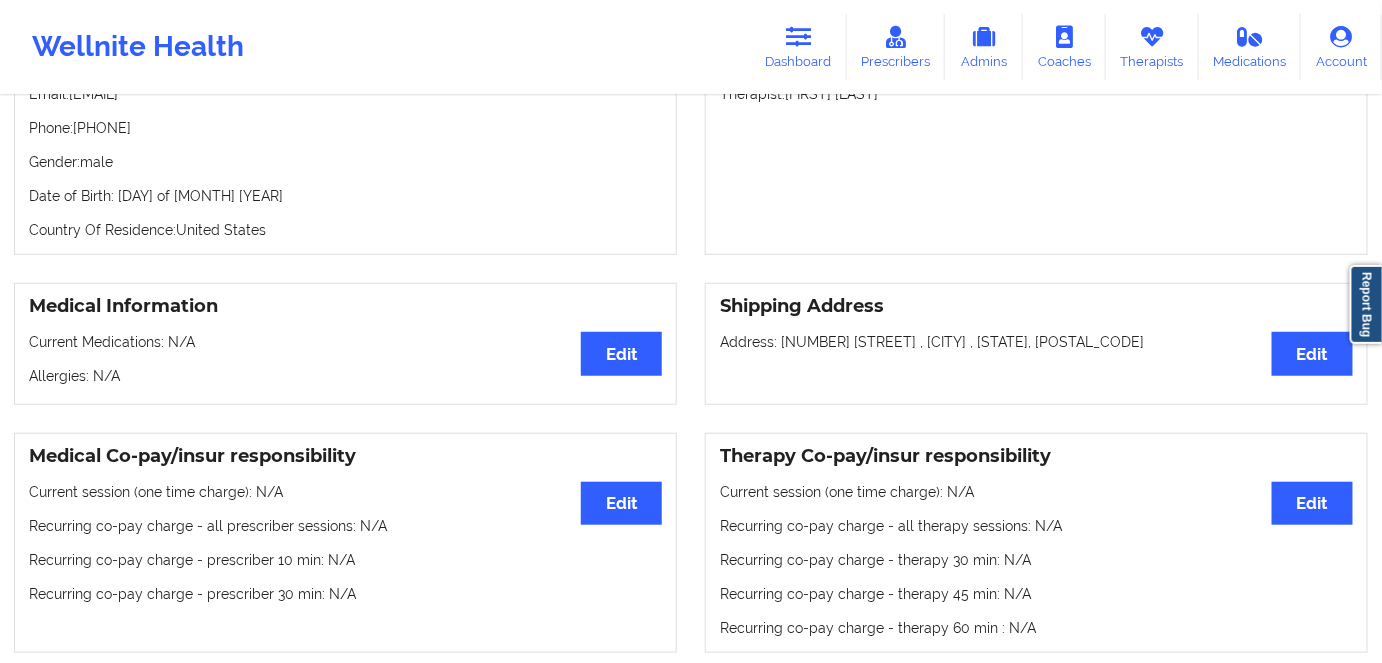click on "Date of Birth:   [DAY] of [MONTH] [YEAR]" at bounding box center (345, 196) 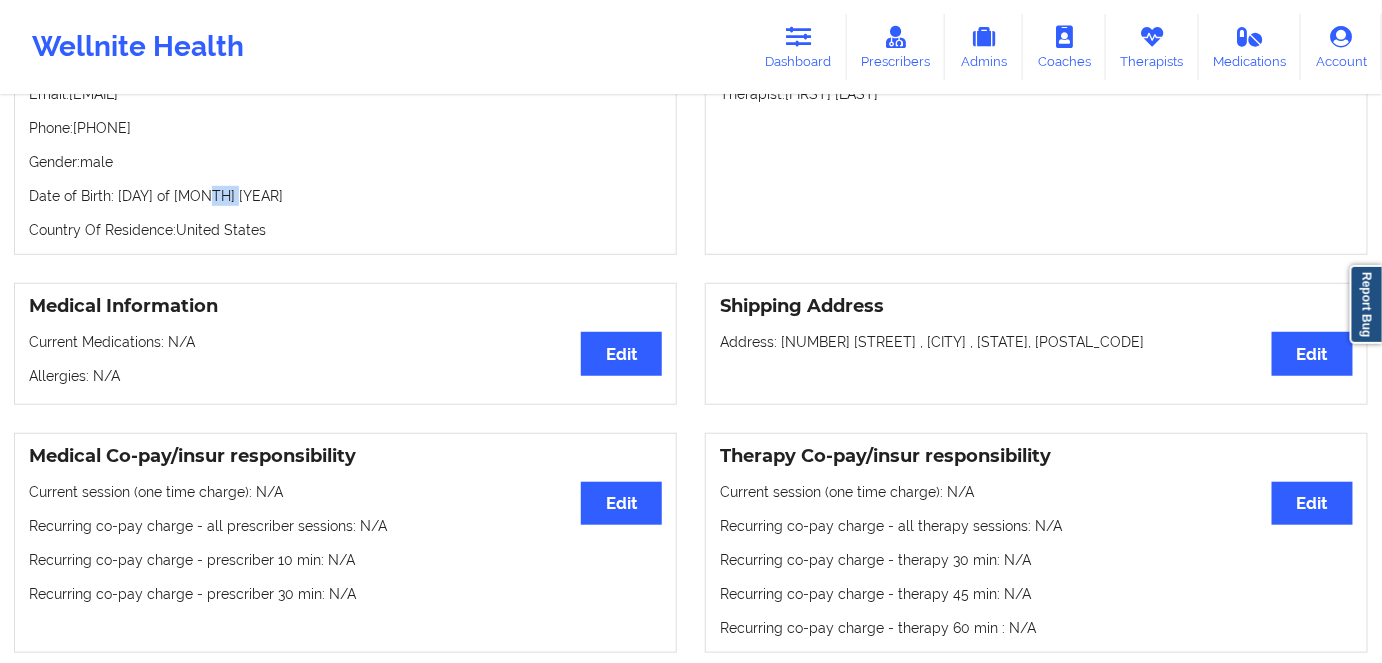 click on "Date of Birth:   [DAY] of [MONTH] [YEAR]" at bounding box center (345, 196) 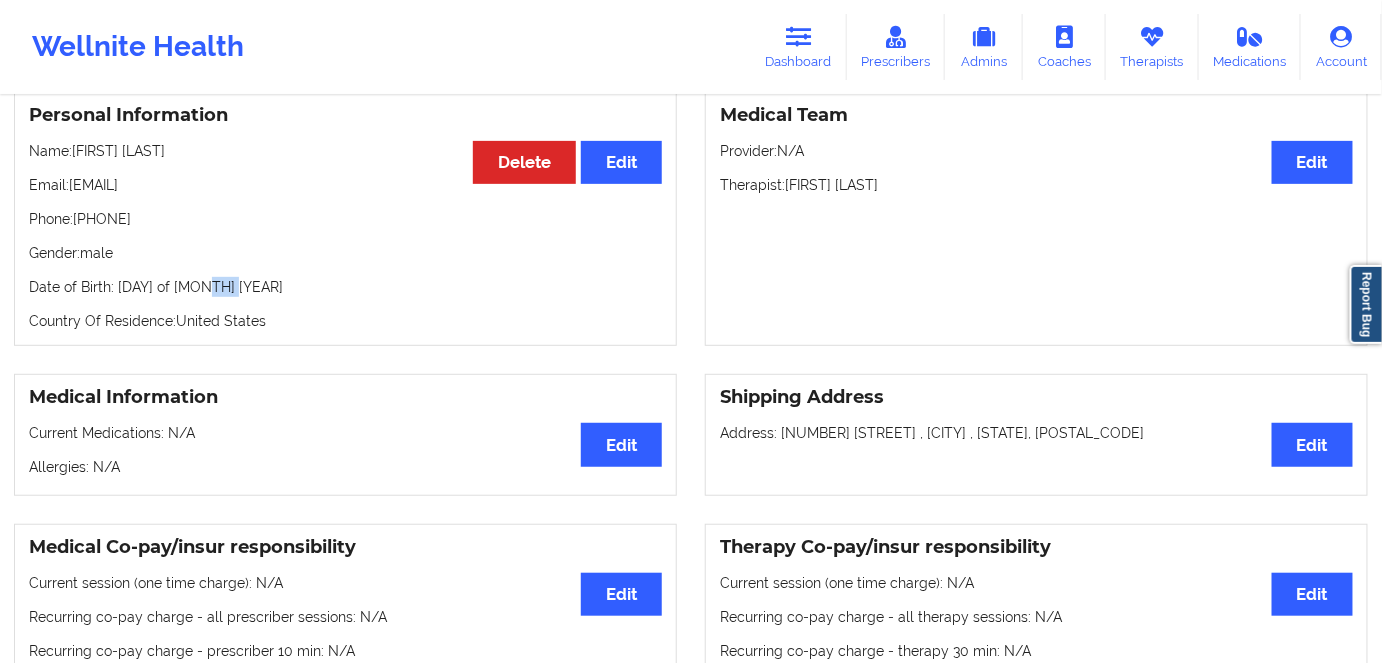 click on "Date of Birth:   [DAY] of [MONTH] [YEAR]" at bounding box center (345, 287) 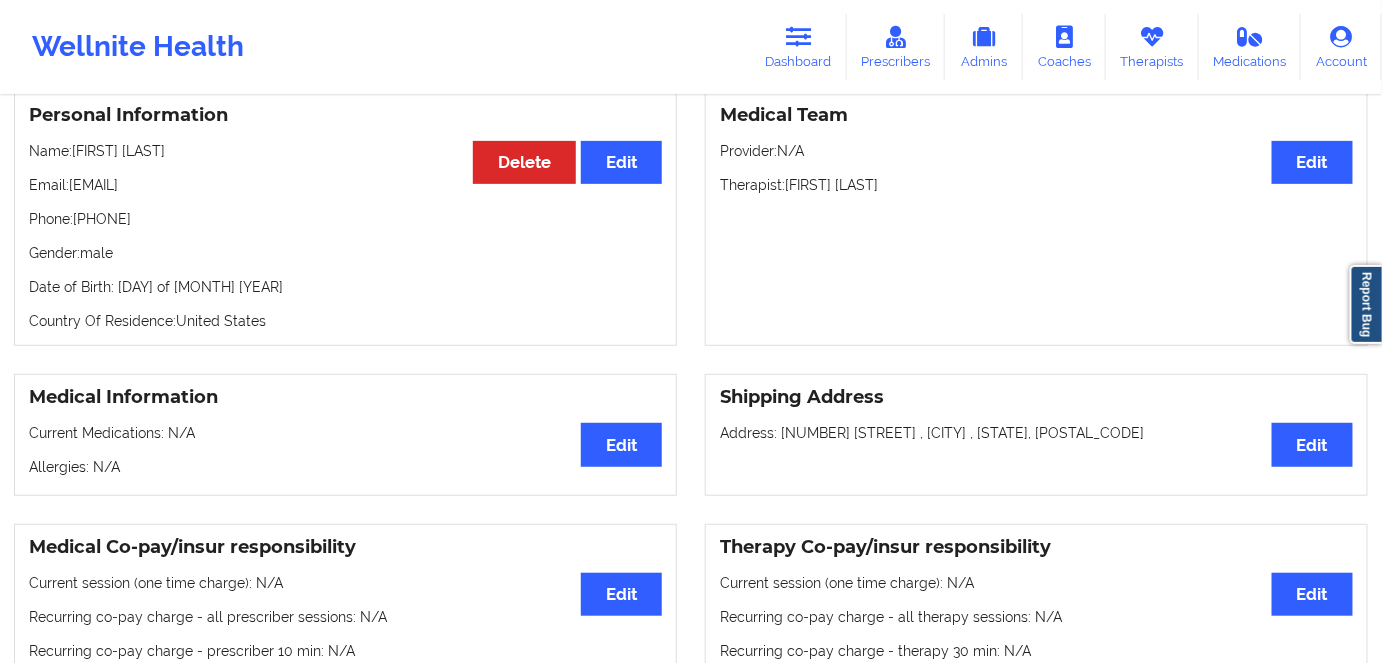 drag, startPoint x: 198, startPoint y: 155, endPoint x: 74, endPoint y: 153, distance: 124.01613 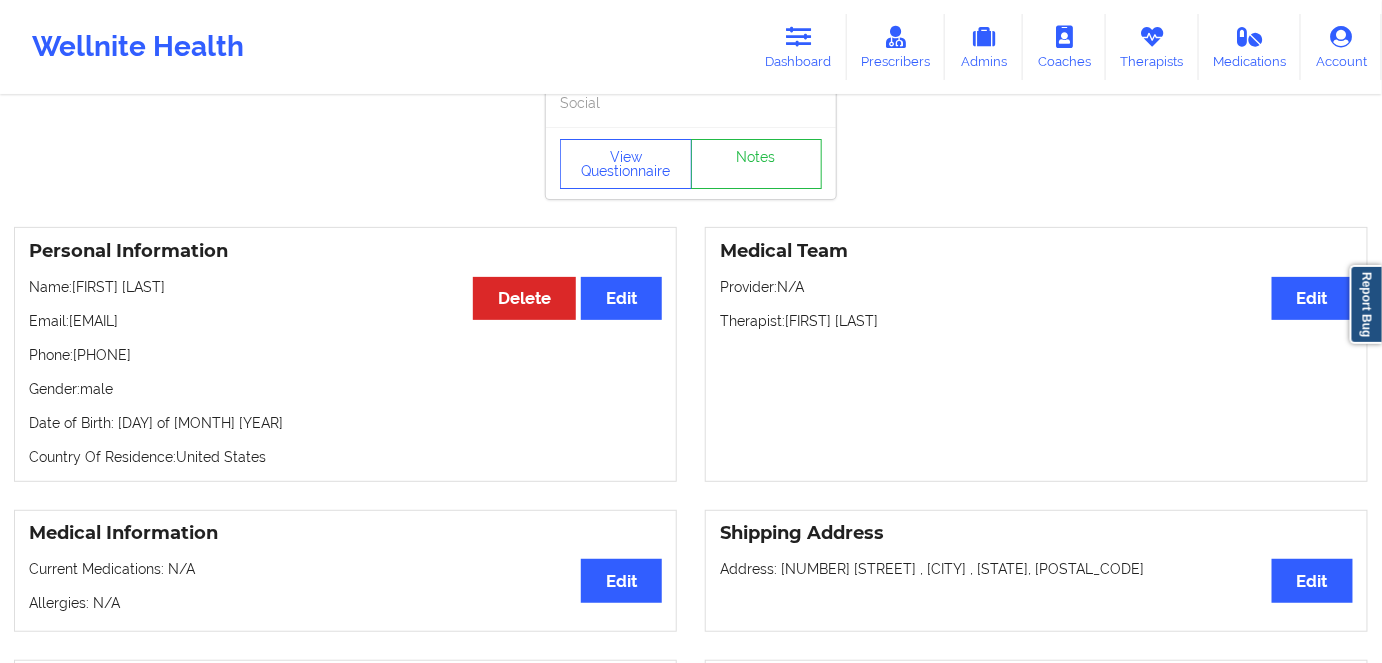 scroll, scrollTop: 0, scrollLeft: 0, axis: both 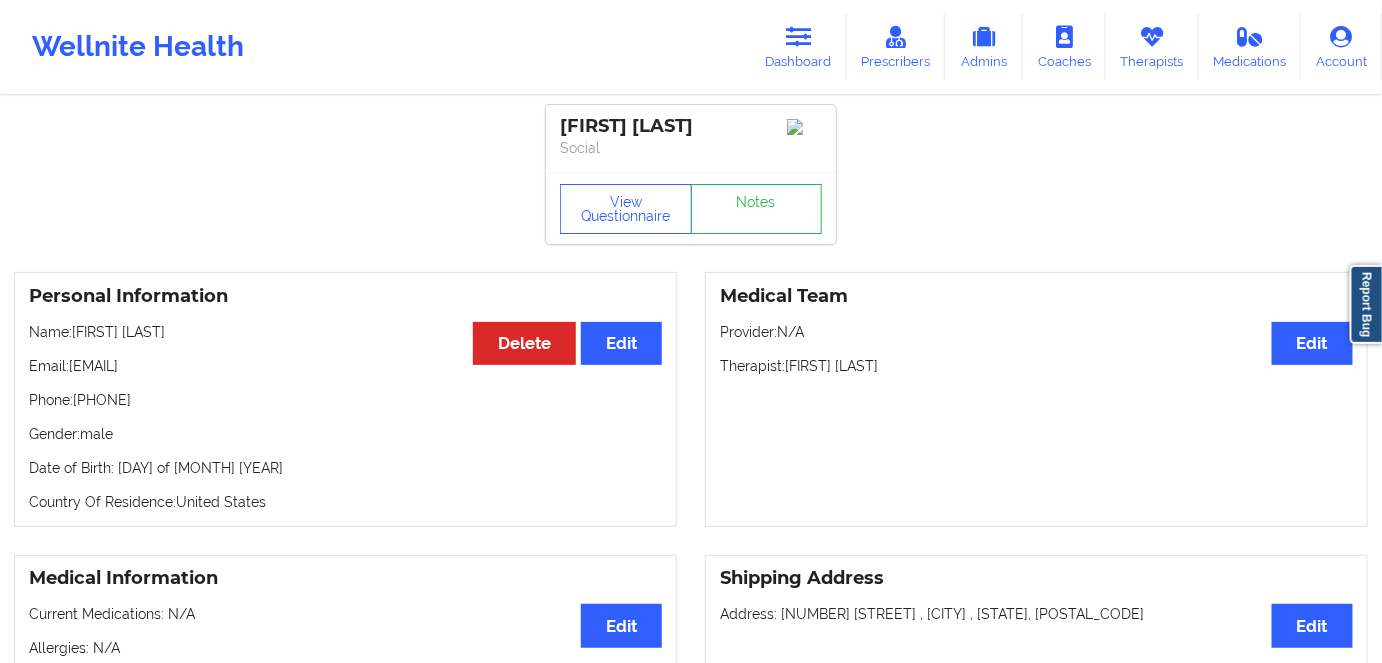 click on "[FIRST] [LAST]  Social" at bounding box center (691, 138) 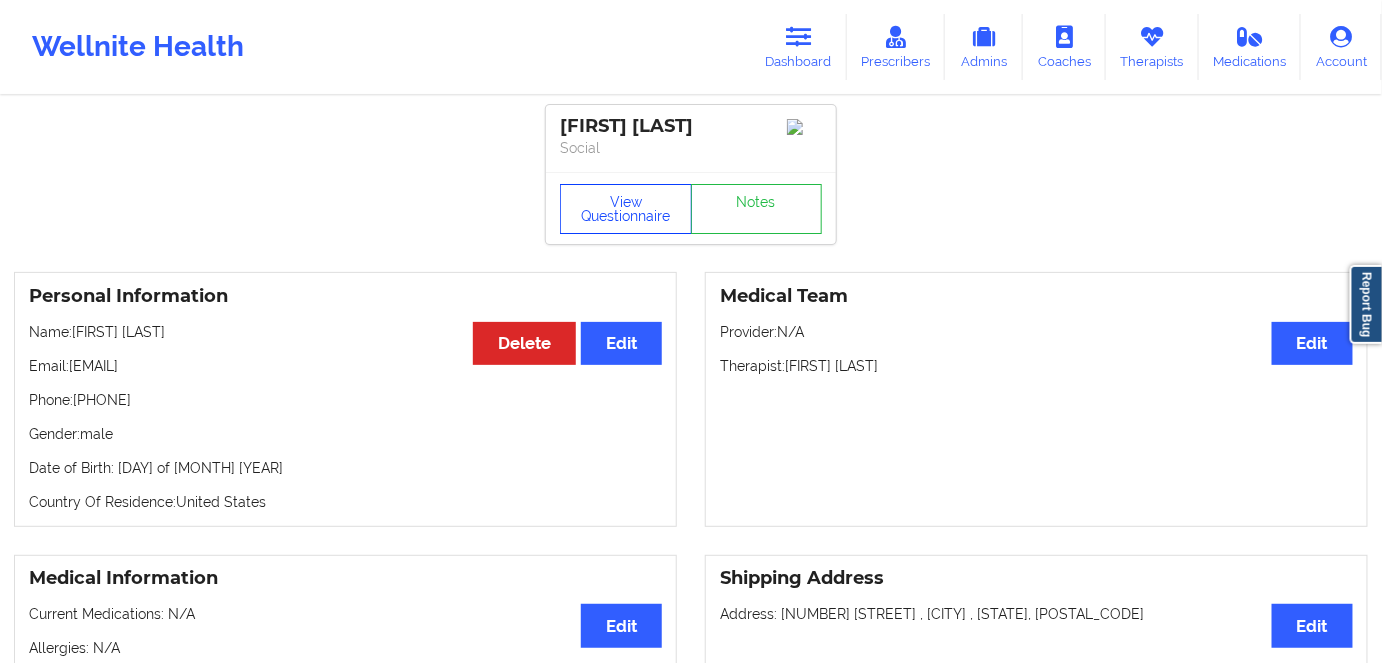 click on "View Questionnaire" at bounding box center (626, 209) 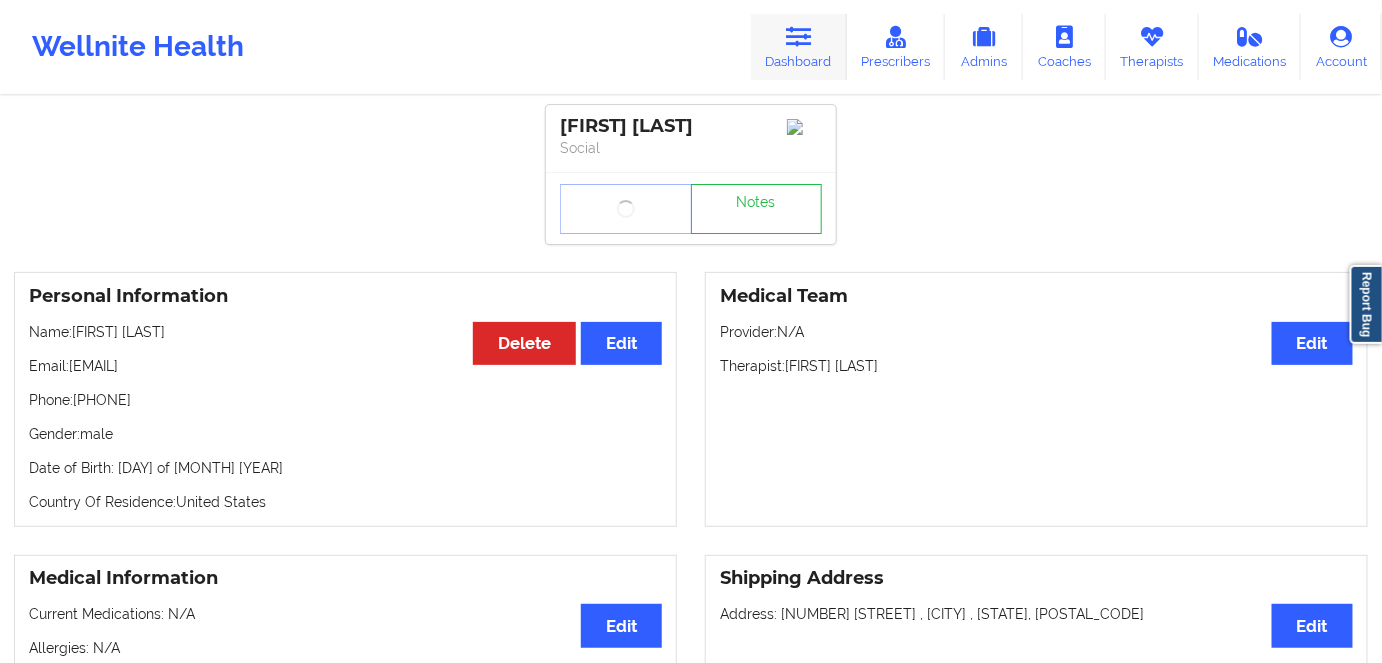 click on "Dashboard" at bounding box center (799, 47) 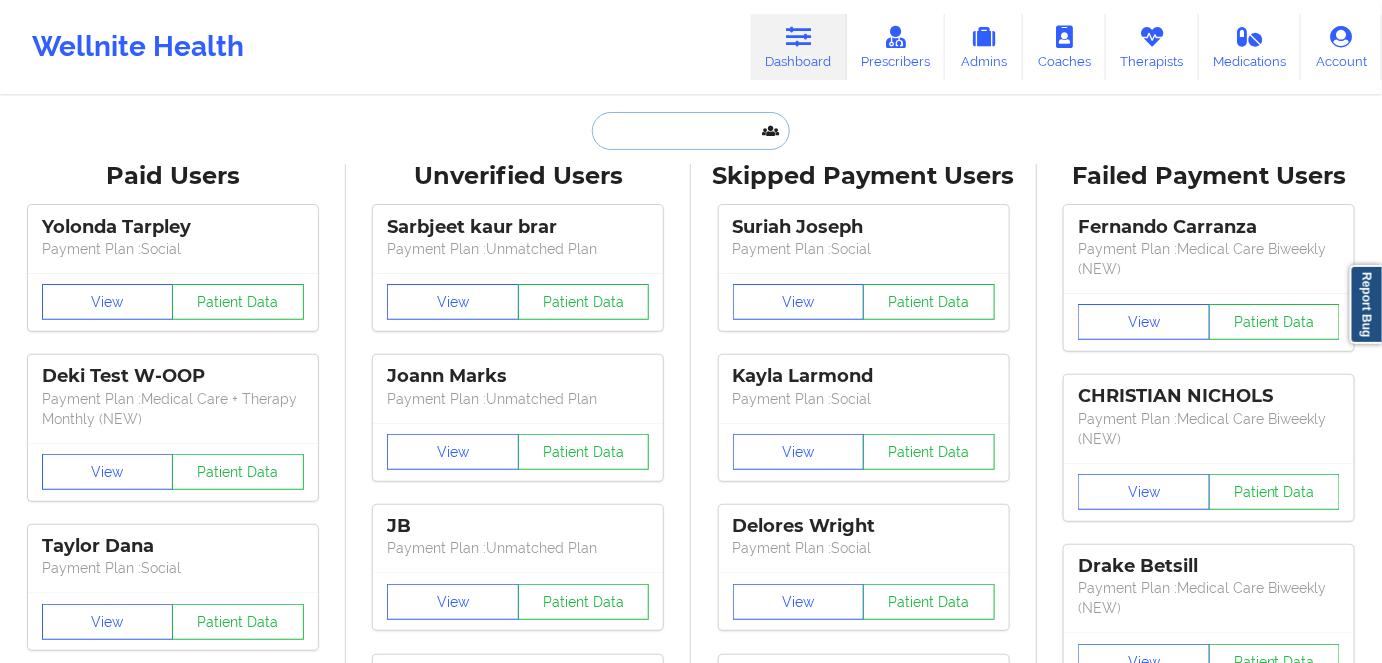 click at bounding box center (691, 131) 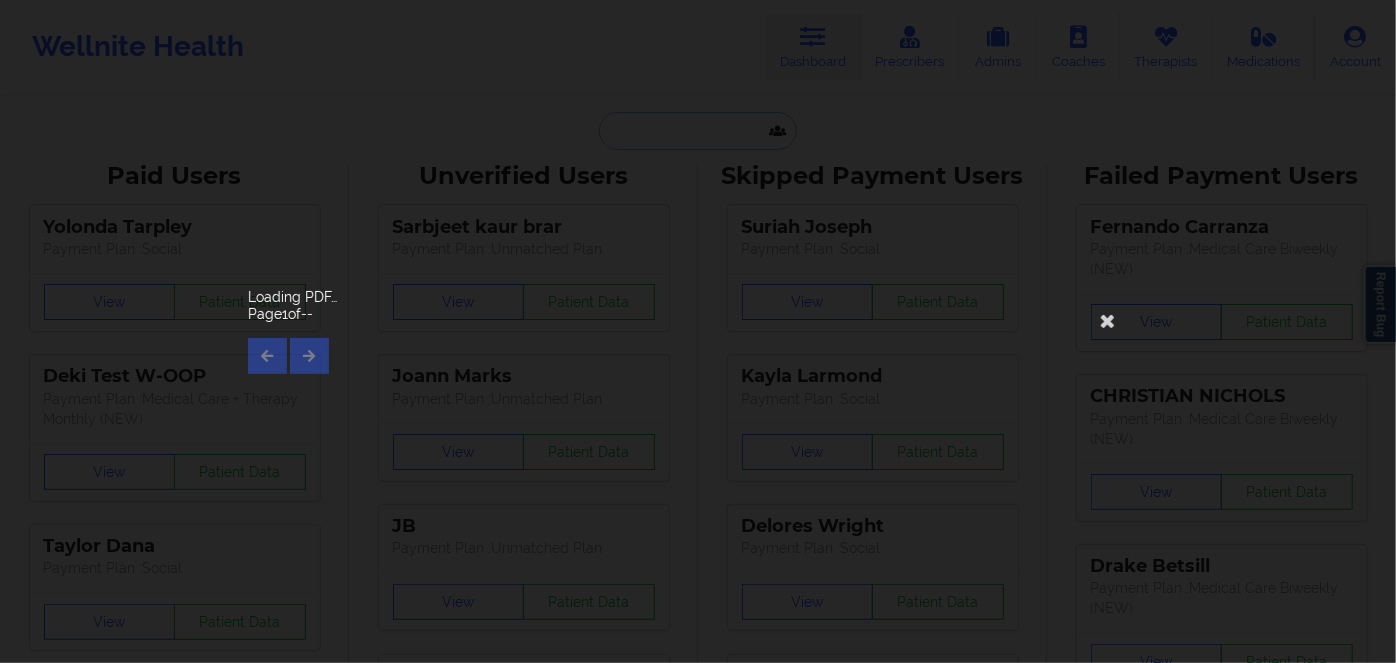 paste on "[FIRST] [LAST]" 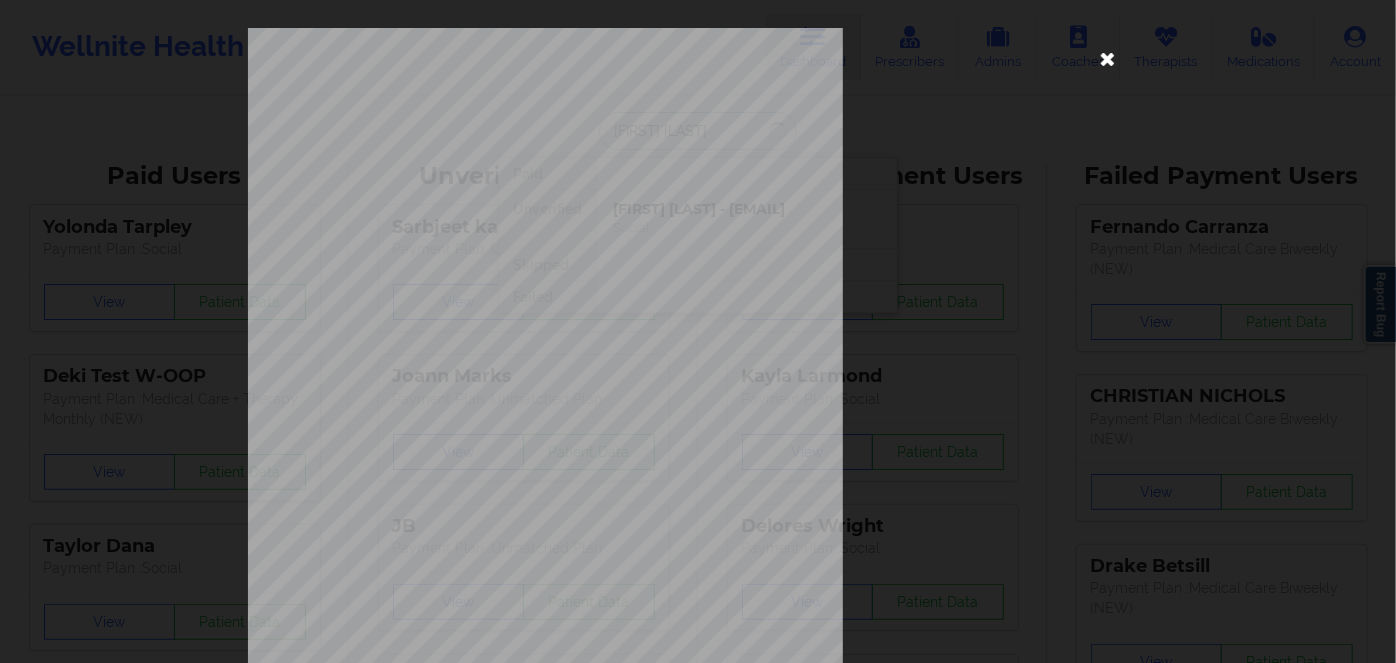 type on "[FIRST] [LAST]" 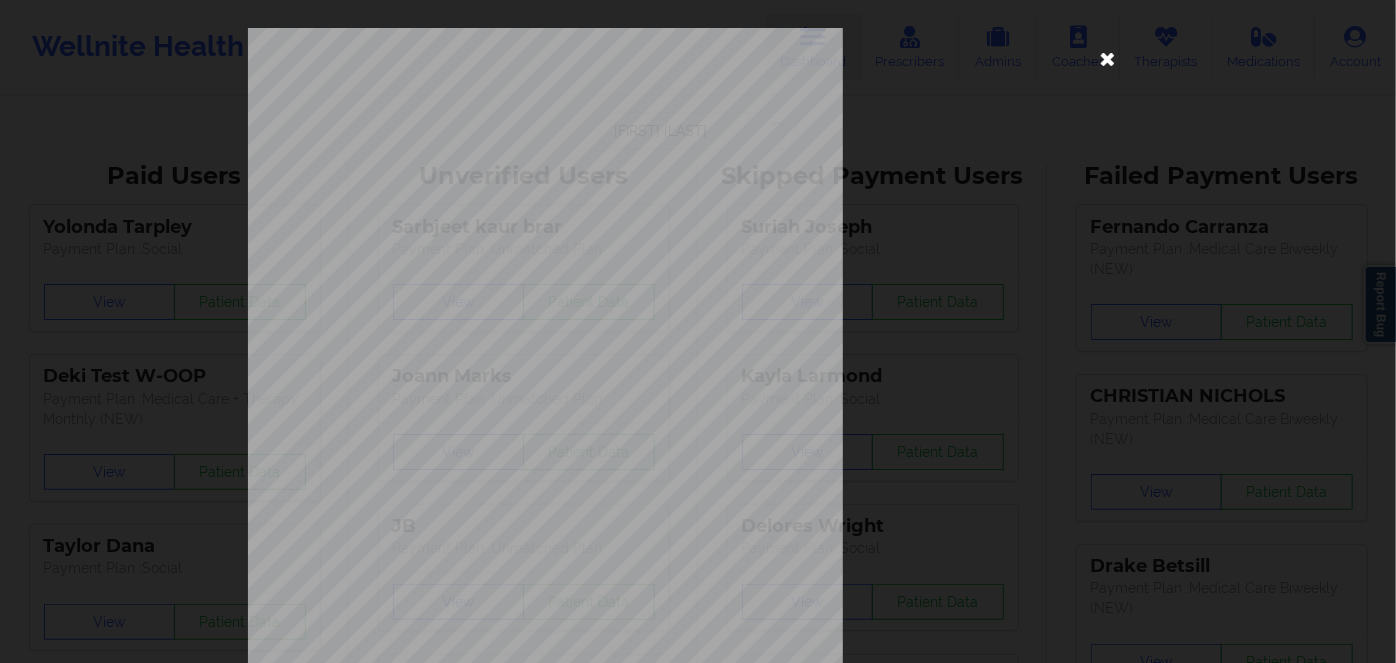 click at bounding box center (1108, 58) 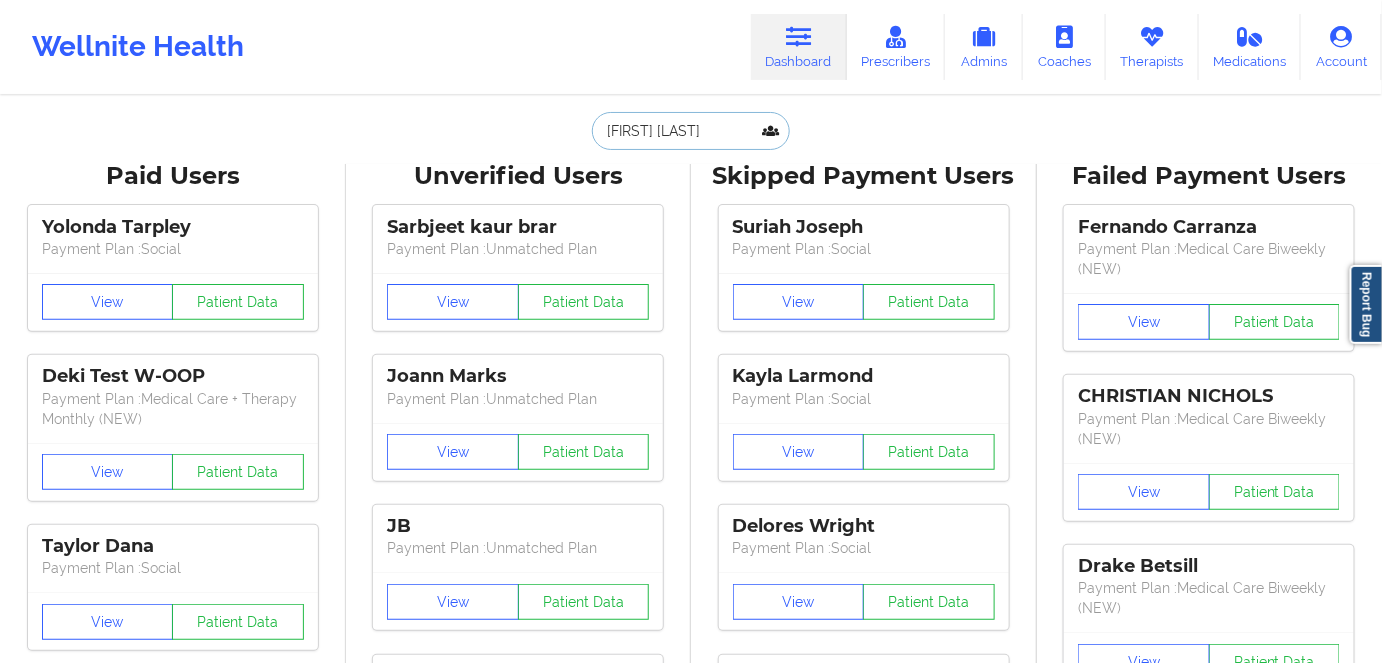 click on "[FIRST] [LAST]" at bounding box center (691, 131) 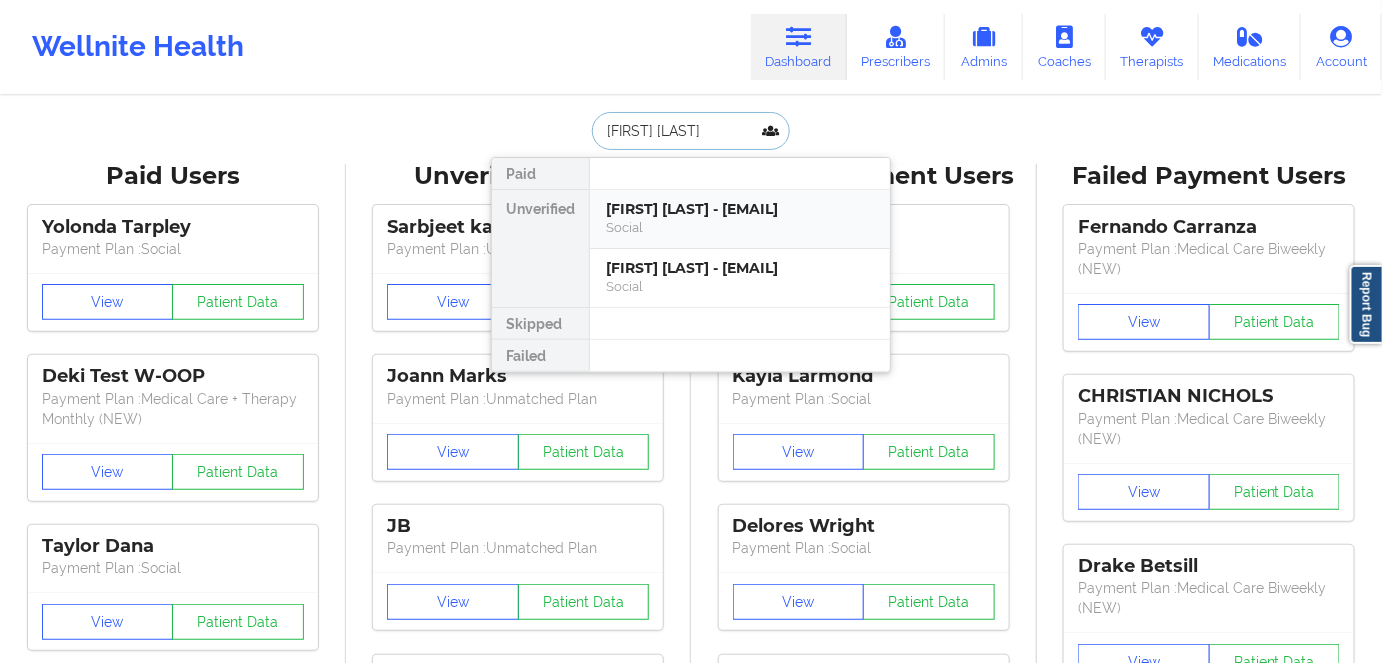 click on "Social" at bounding box center (740, 227) 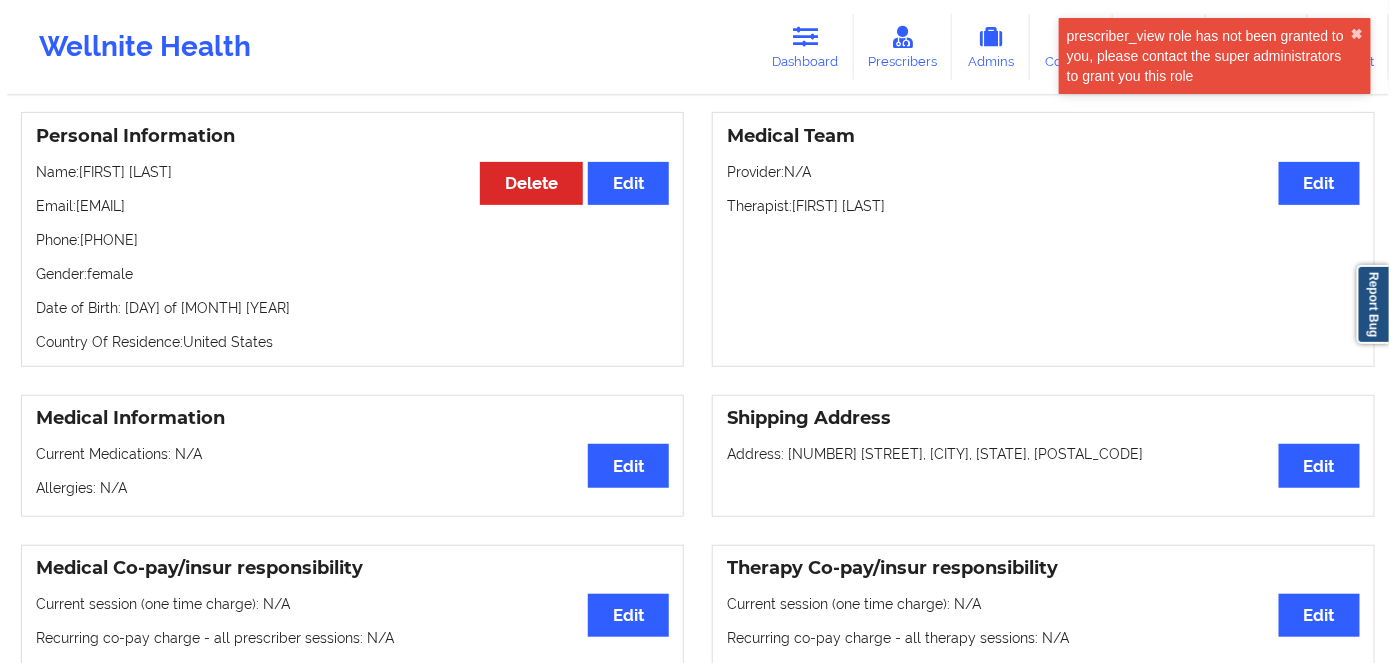 scroll, scrollTop: 0, scrollLeft: 0, axis: both 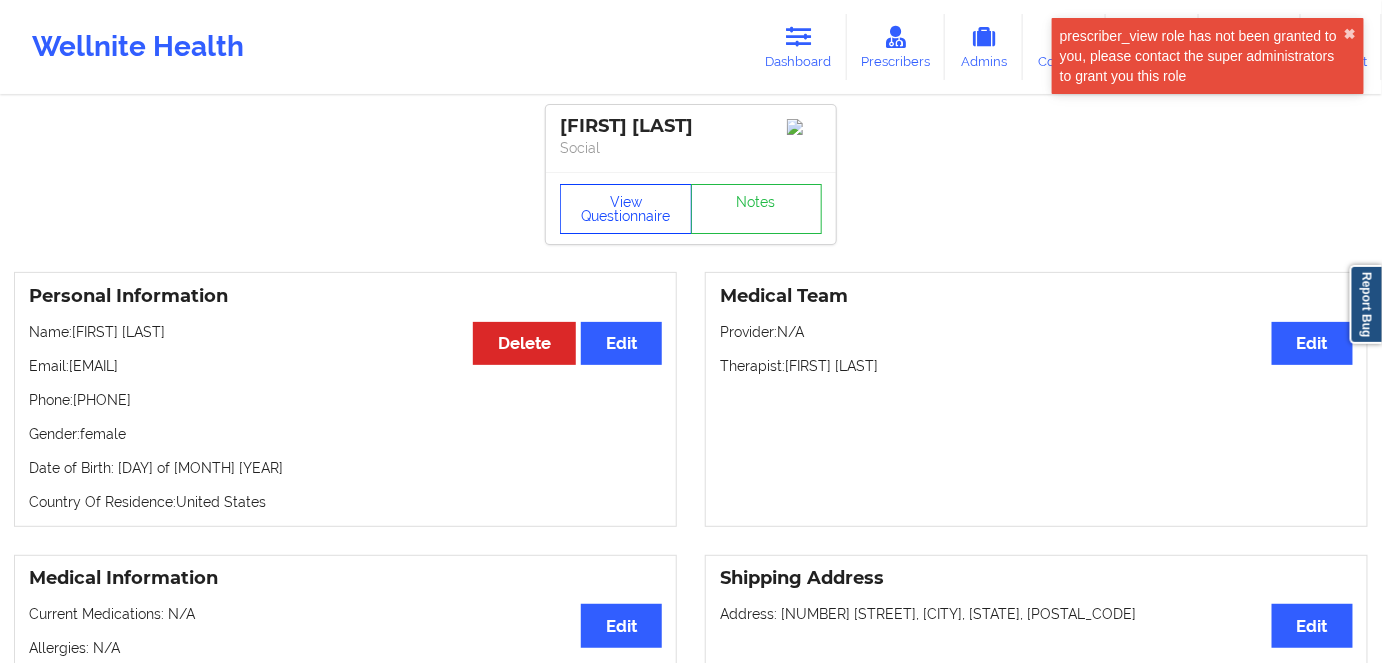 drag, startPoint x: 591, startPoint y: 215, endPoint x: 604, endPoint y: 205, distance: 16.40122 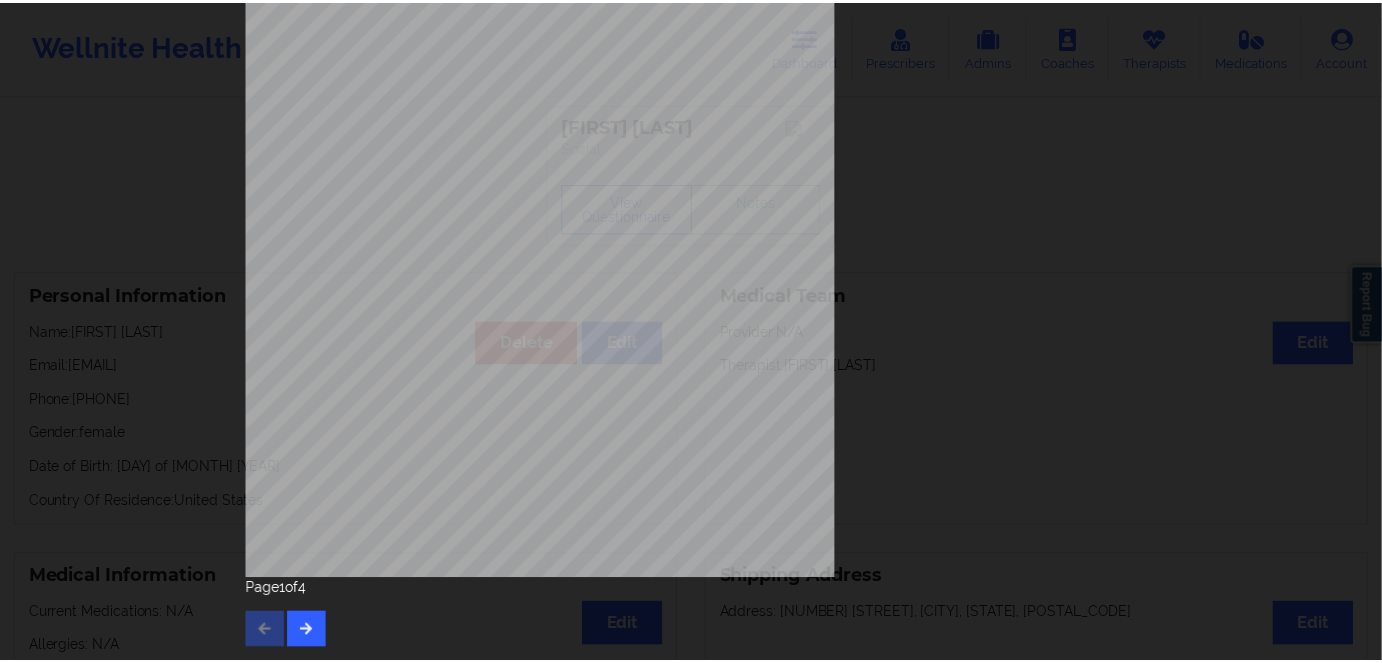 scroll, scrollTop: 0, scrollLeft: 0, axis: both 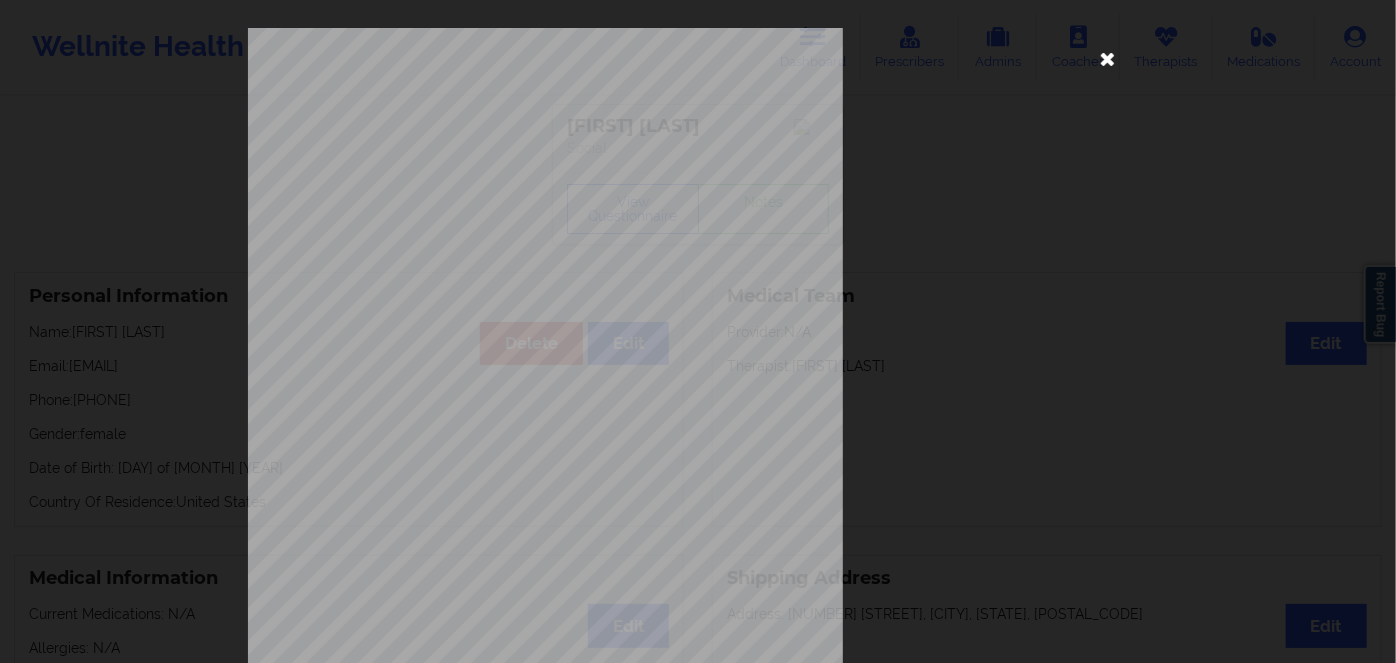 drag, startPoint x: 1106, startPoint y: 56, endPoint x: 937, endPoint y: 360, distance: 347.81747 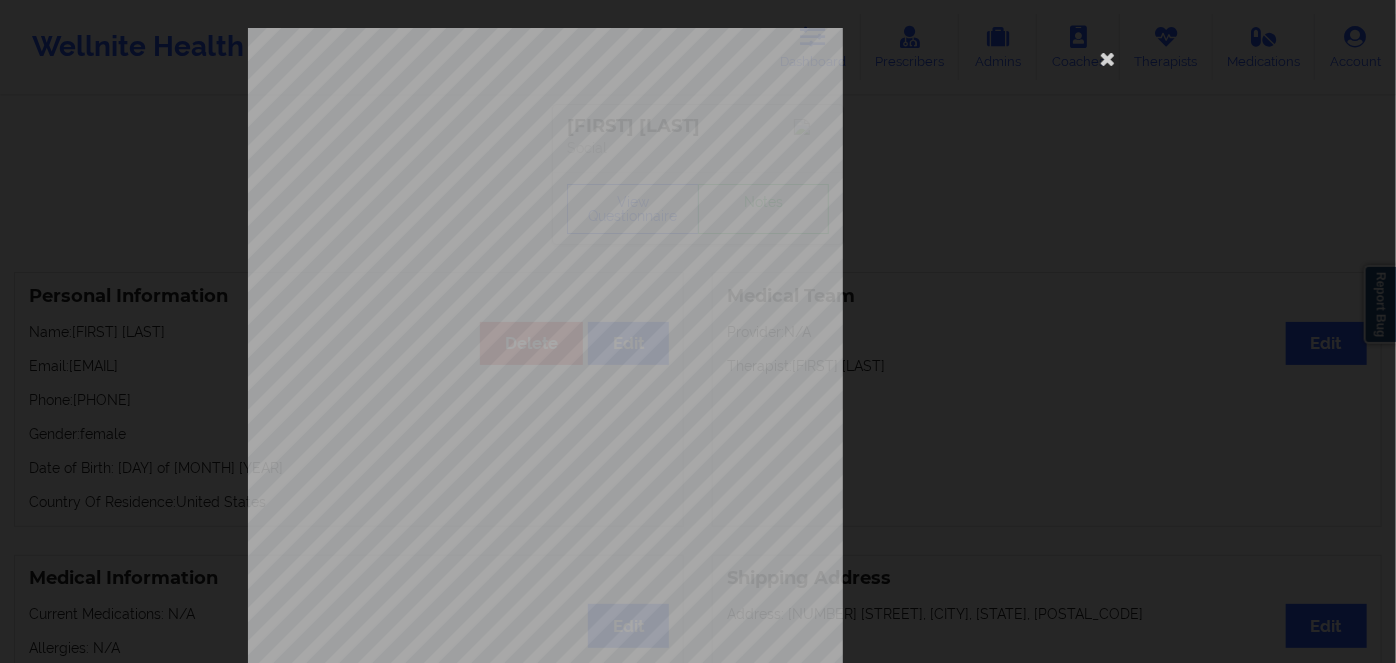 click at bounding box center (1108, 58) 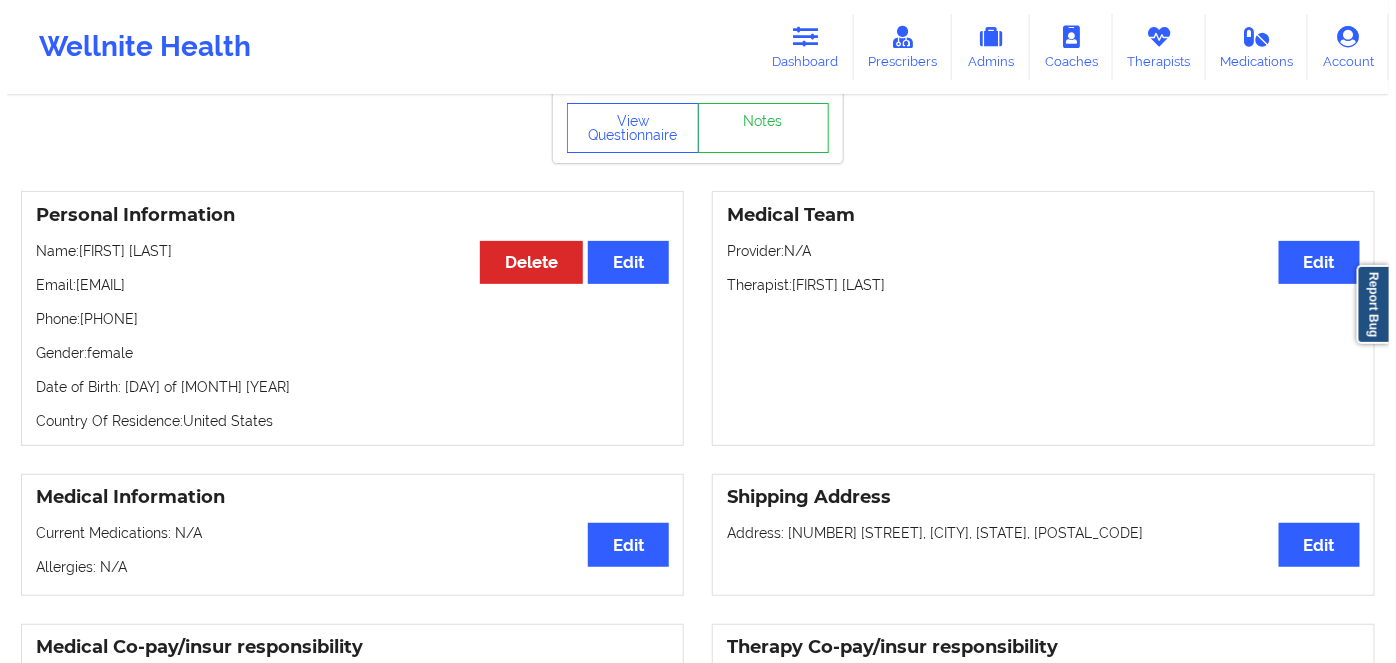 scroll, scrollTop: 0, scrollLeft: 0, axis: both 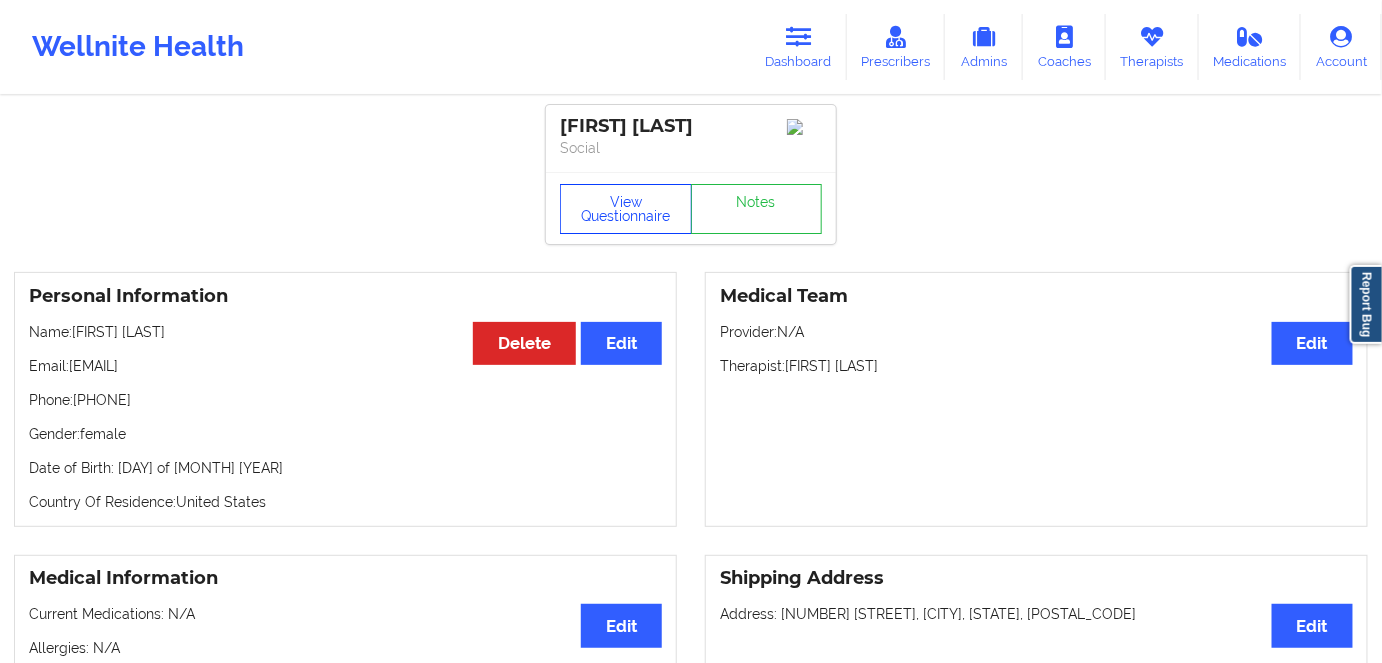 click on "View Questionnaire" at bounding box center (626, 209) 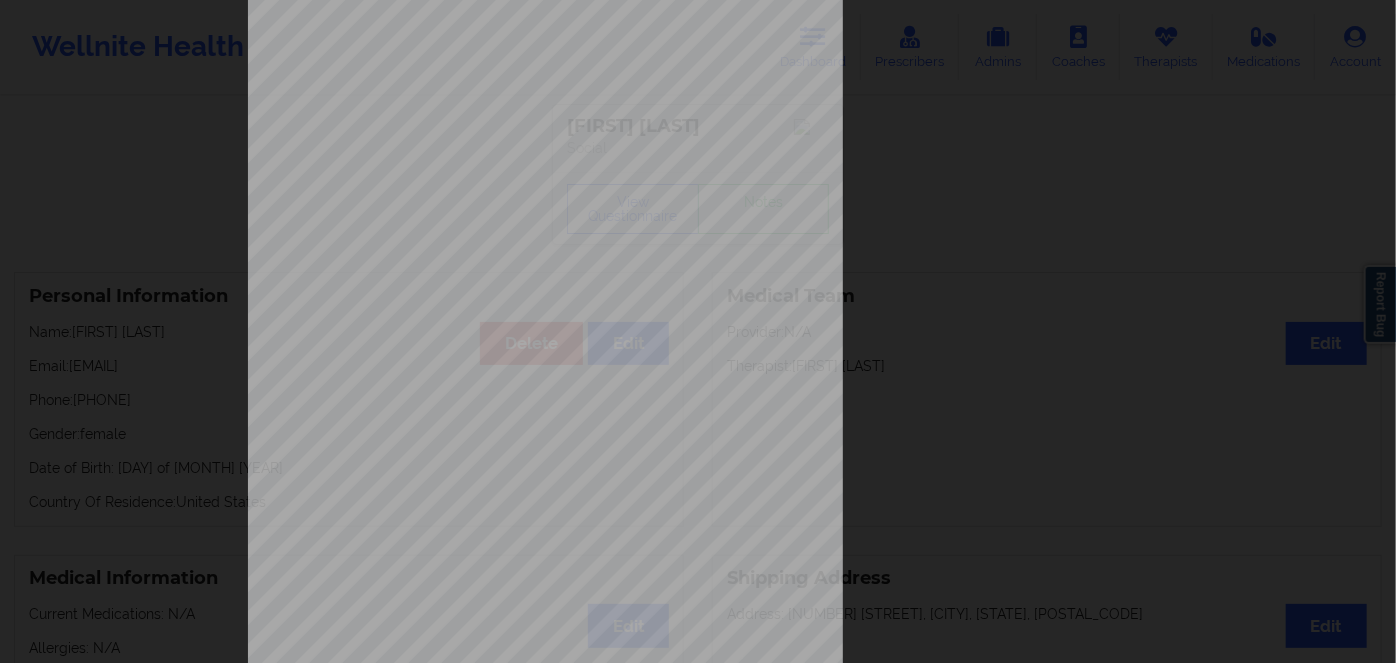 scroll, scrollTop: 290, scrollLeft: 0, axis: vertical 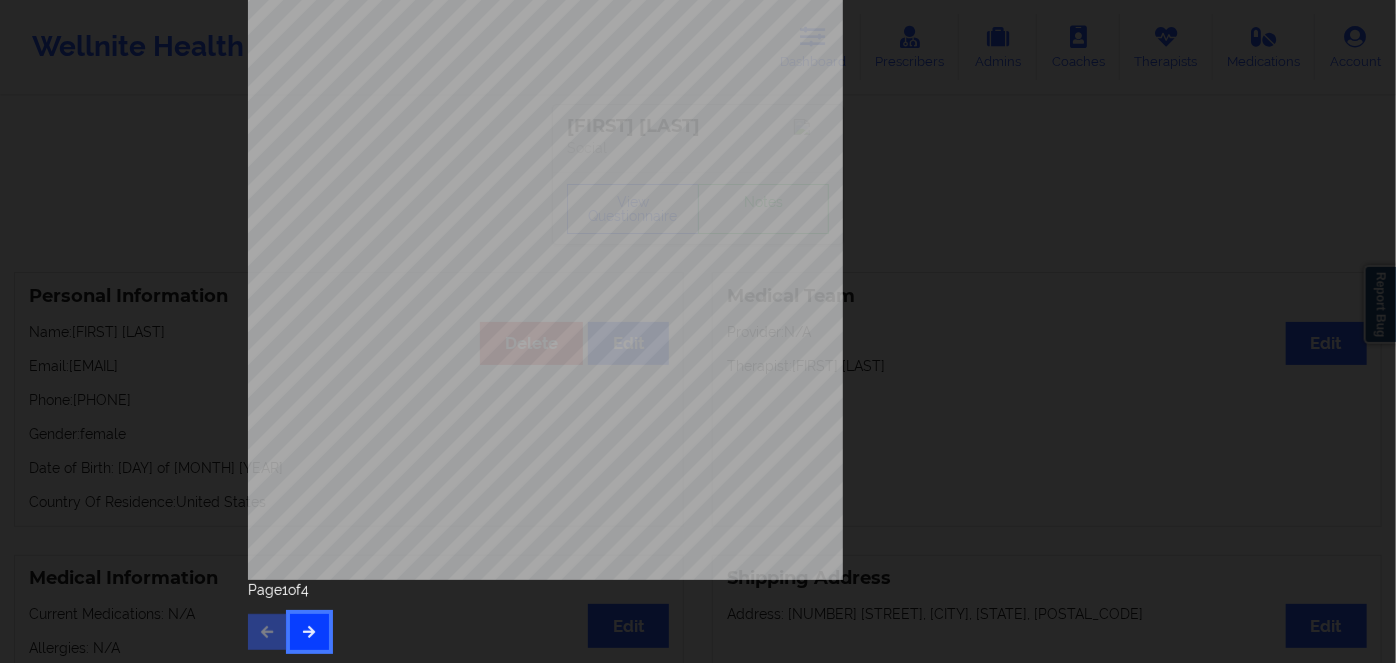 click at bounding box center (309, 632) 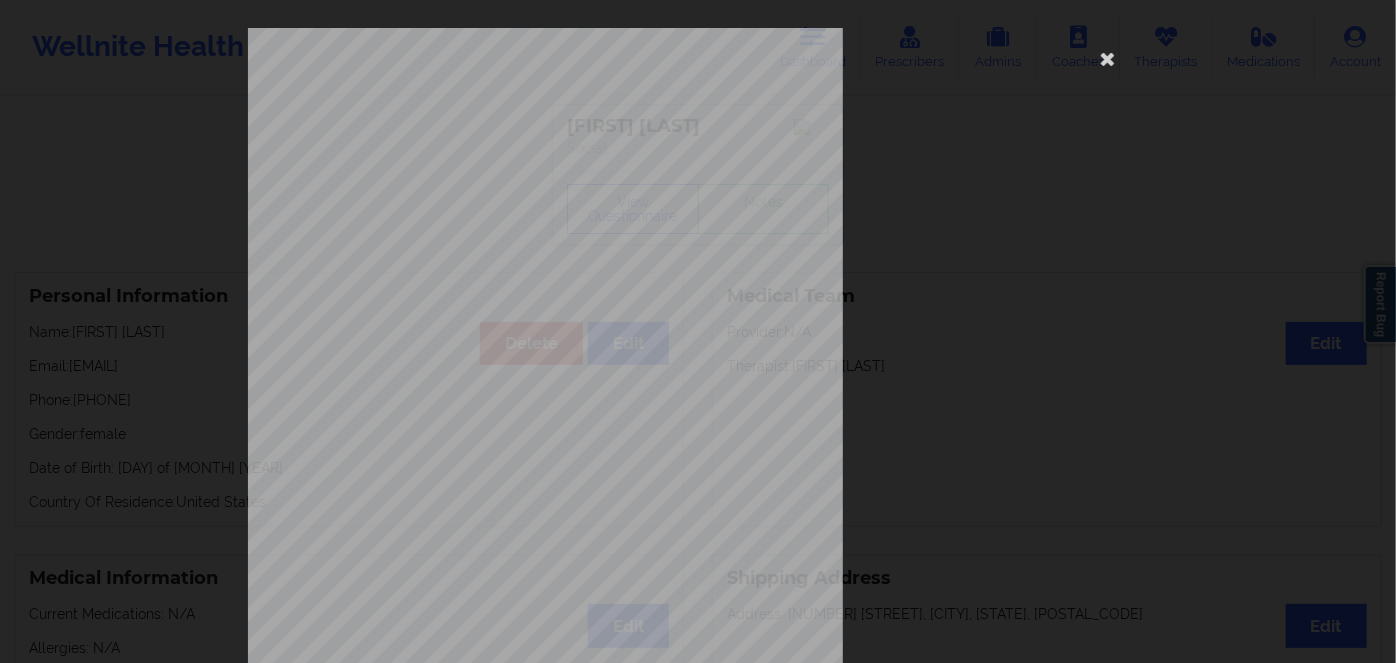 scroll, scrollTop: 290, scrollLeft: 0, axis: vertical 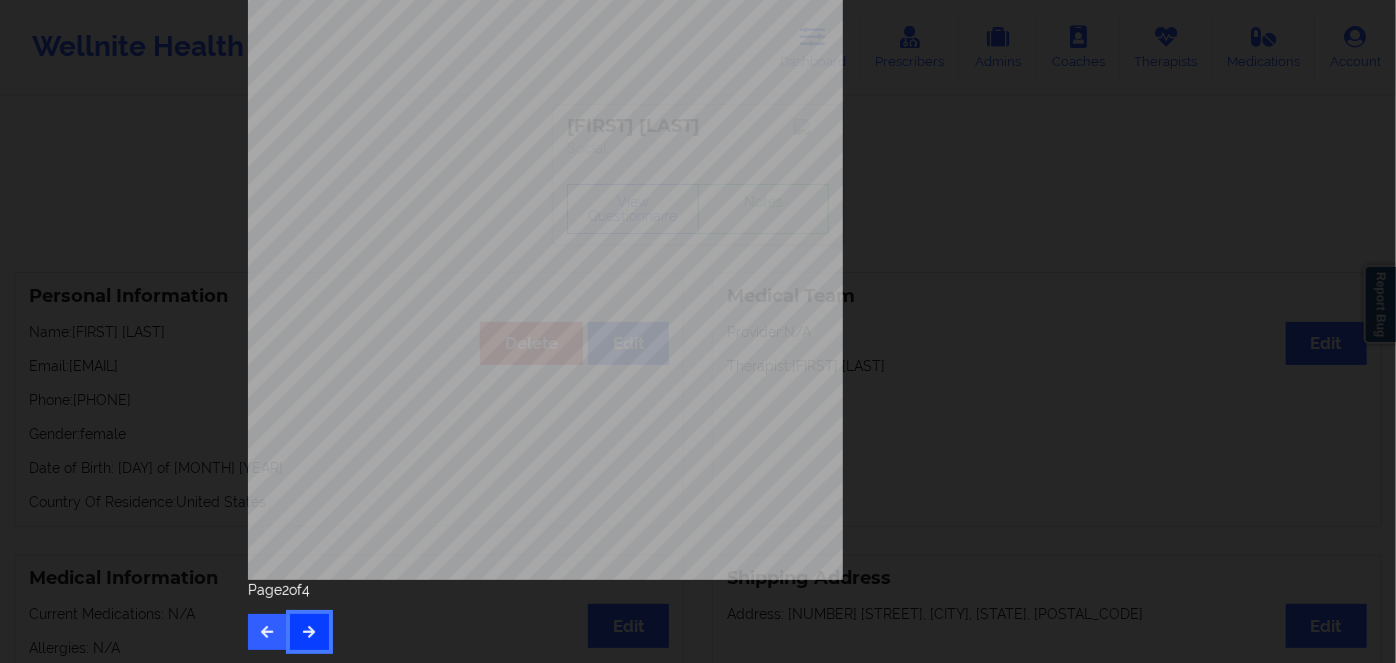 click at bounding box center (309, 632) 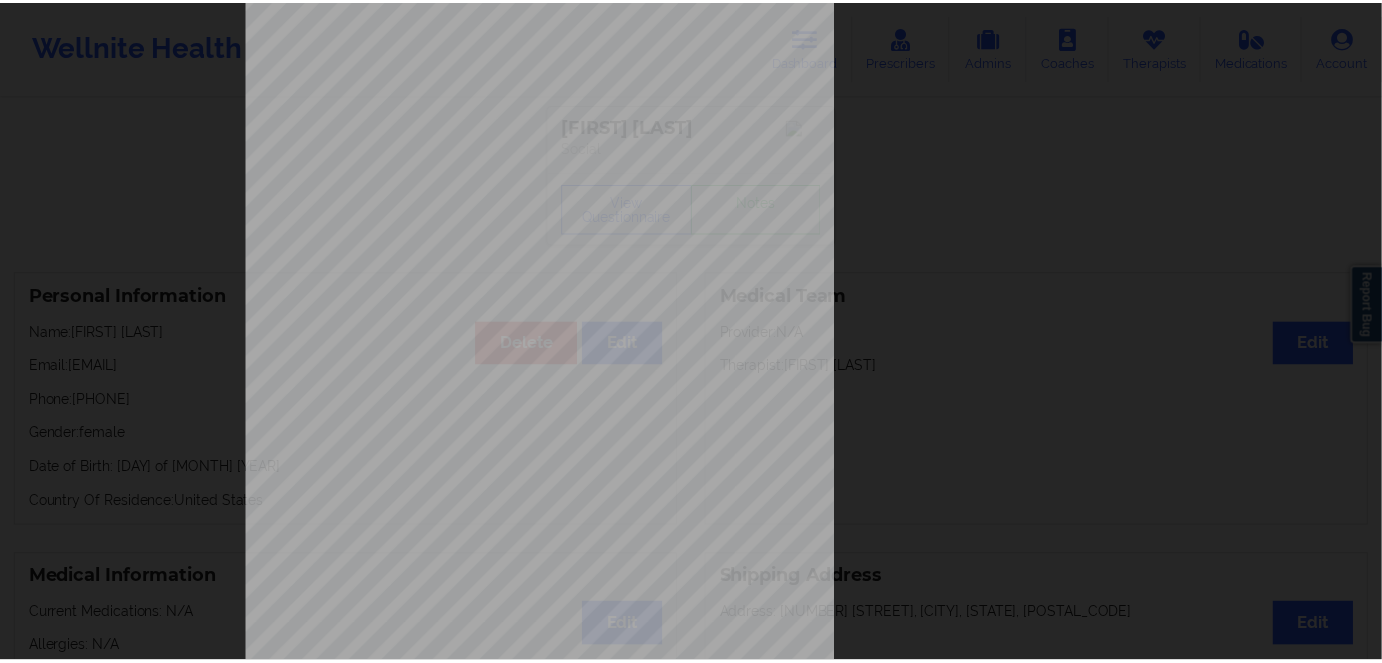 scroll, scrollTop: 0, scrollLeft: 0, axis: both 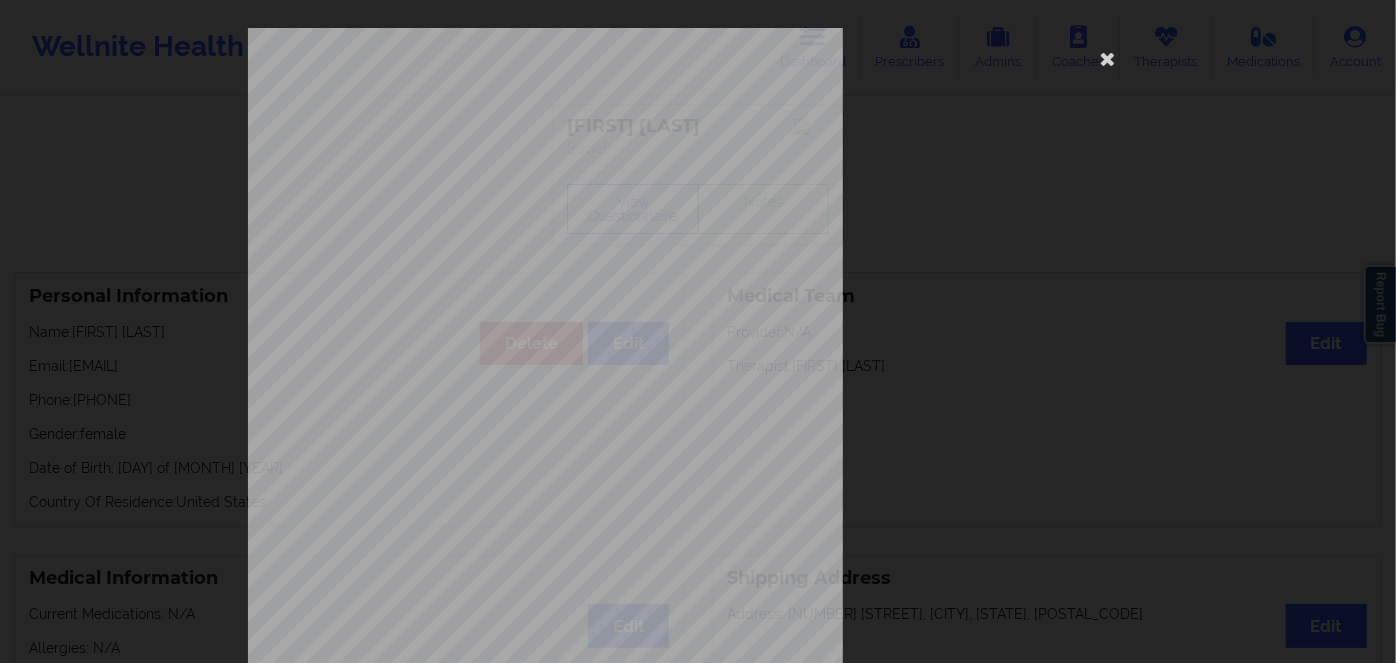 click on "[DOCUMENT_ID] [NUMBER]" at bounding box center [515, 154] 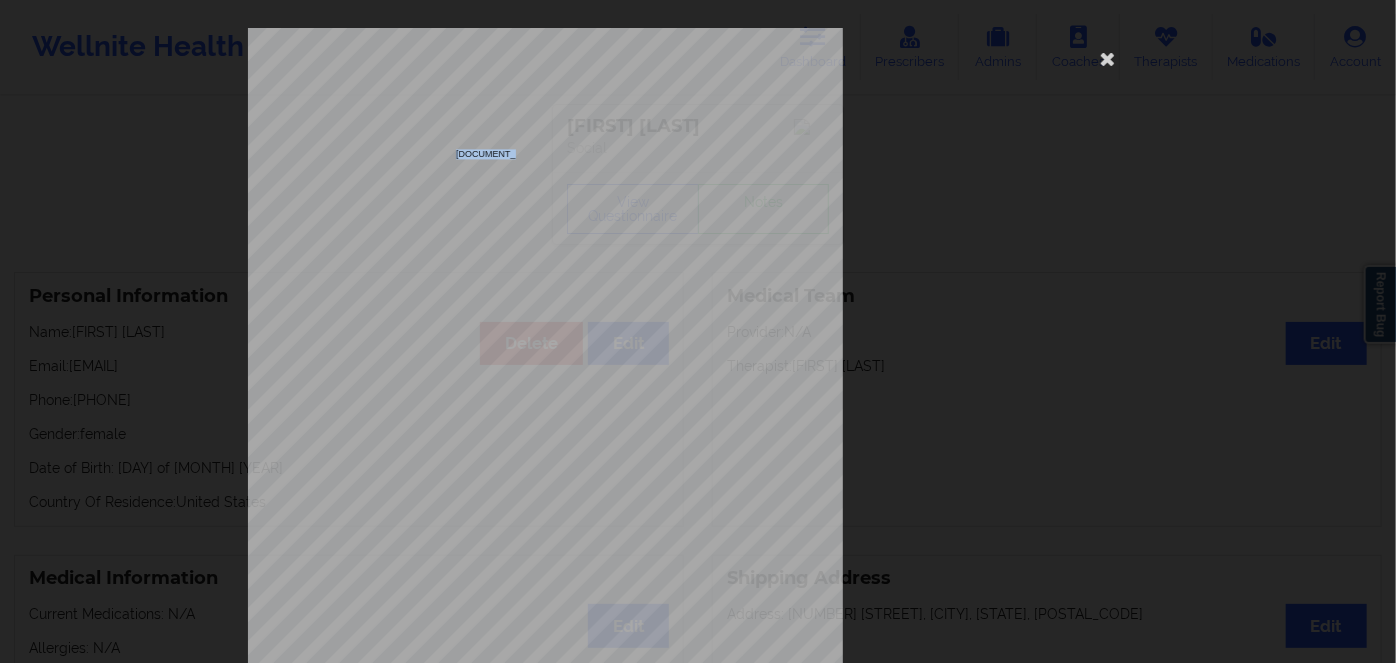 click on "[DOCUMENT_ID] [NUMBER]" at bounding box center [515, 154] 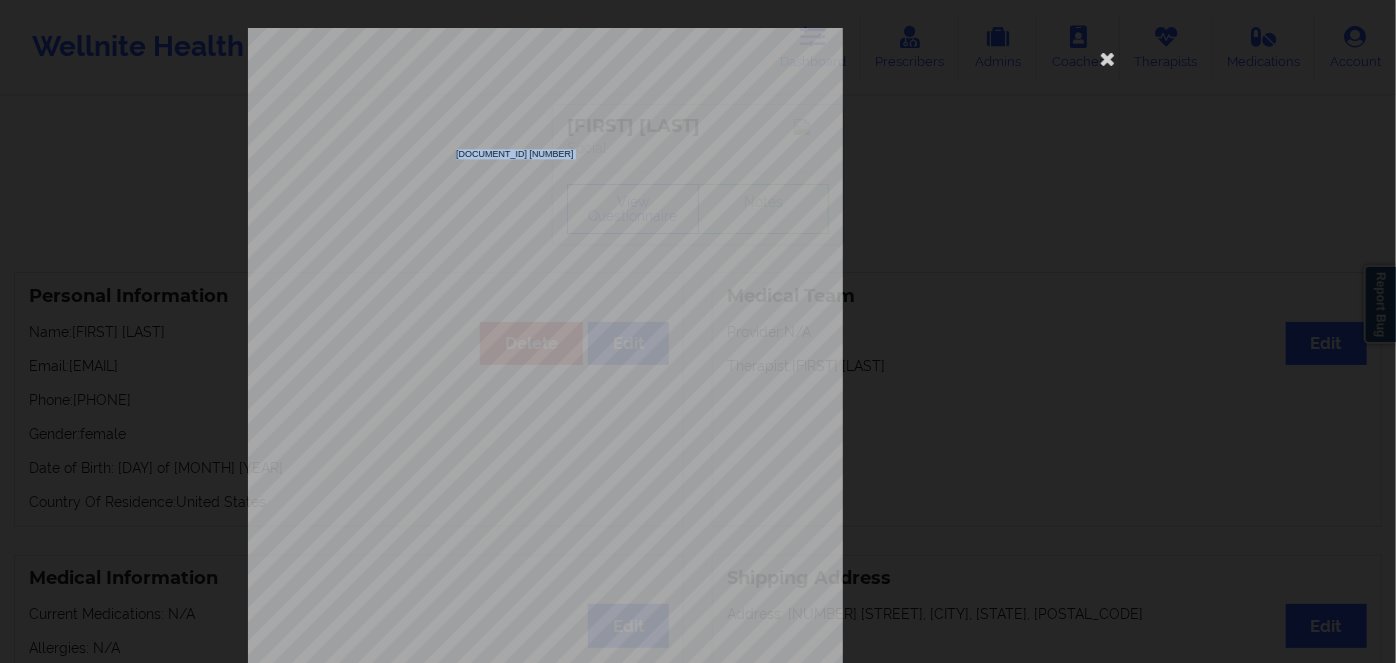 click on "[DOCUMENT_ID] [NUMBER]" at bounding box center (515, 154) 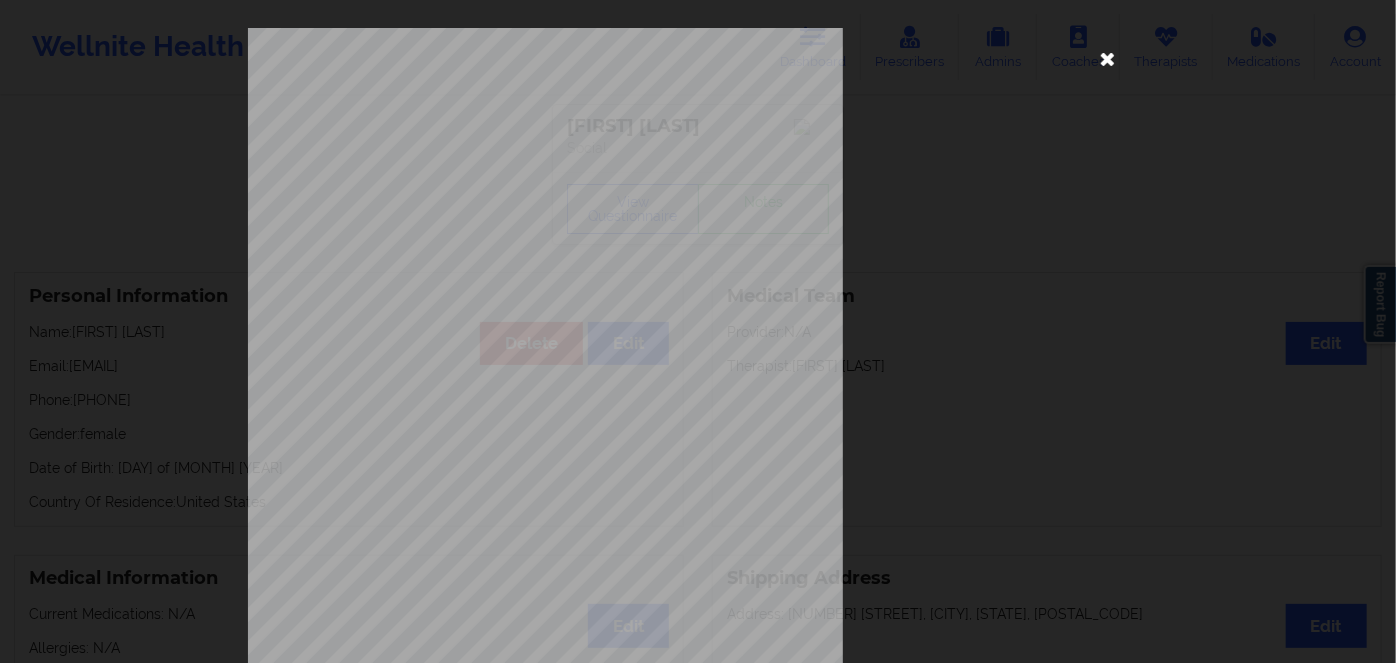 click at bounding box center (1108, 58) 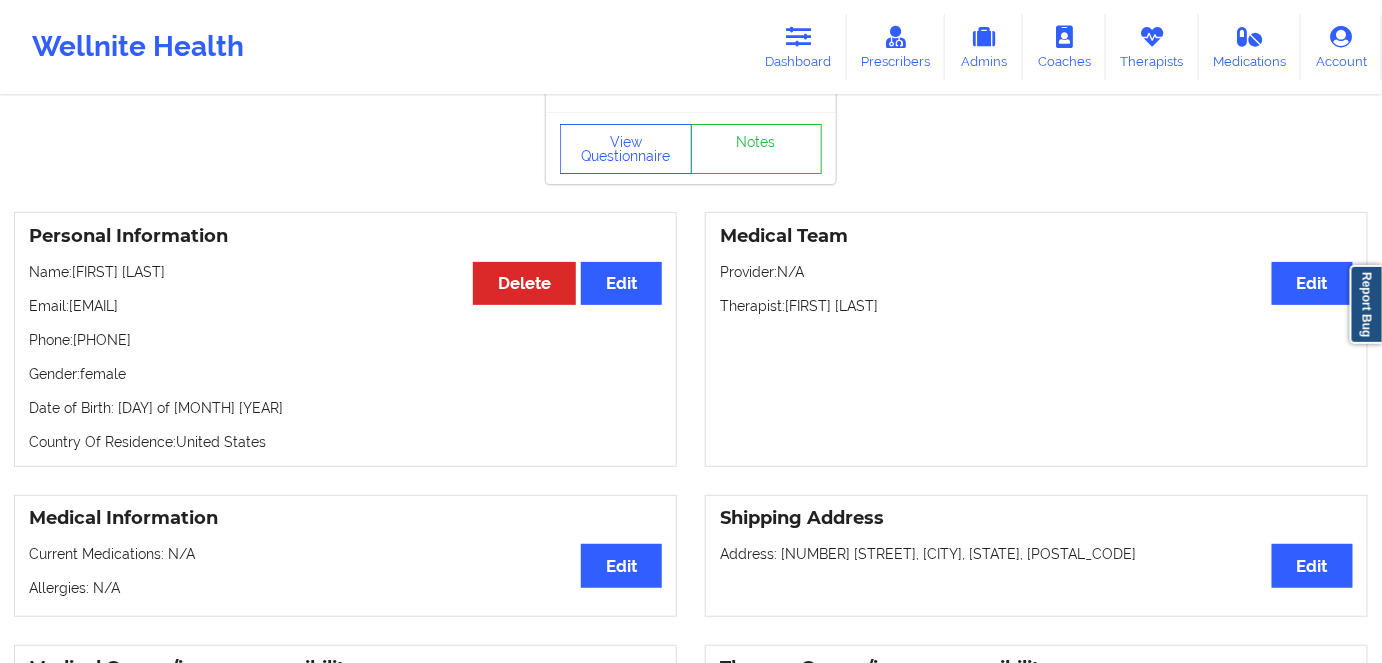 scroll, scrollTop: 90, scrollLeft: 0, axis: vertical 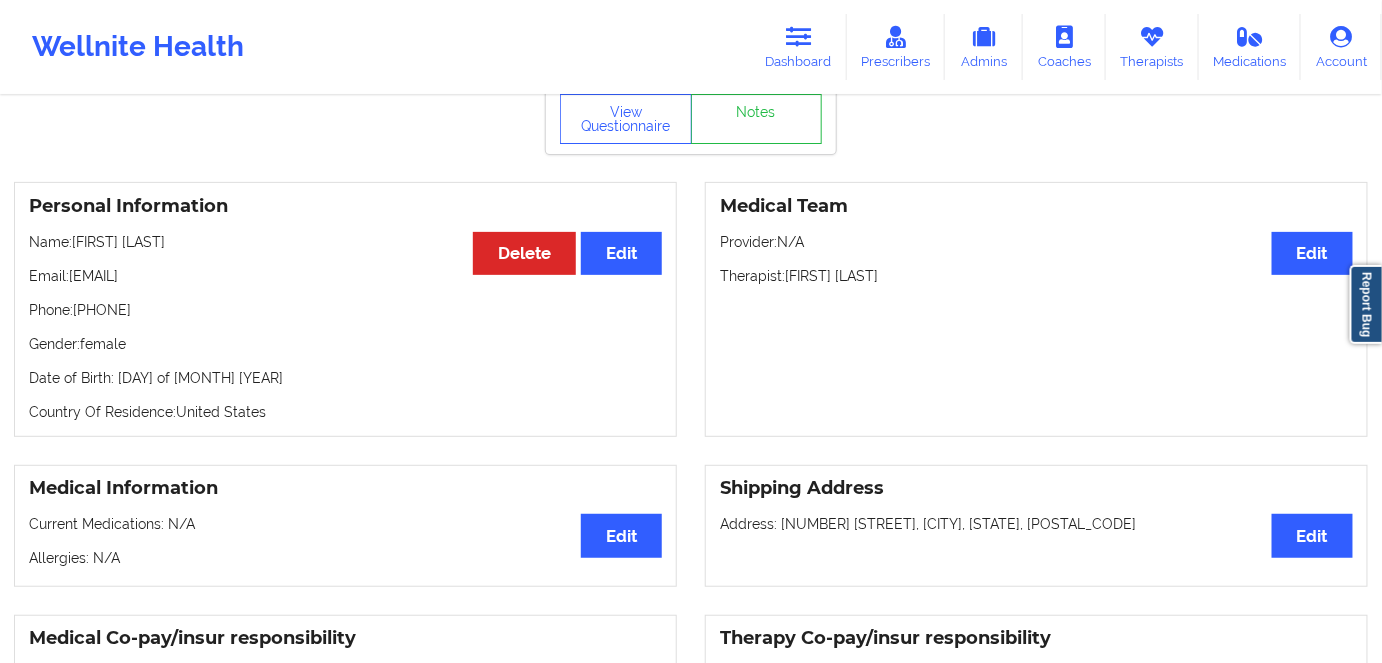 click on "Date of Birth:   [DAY] of [MONTH] [YEAR]" at bounding box center (345, 378) 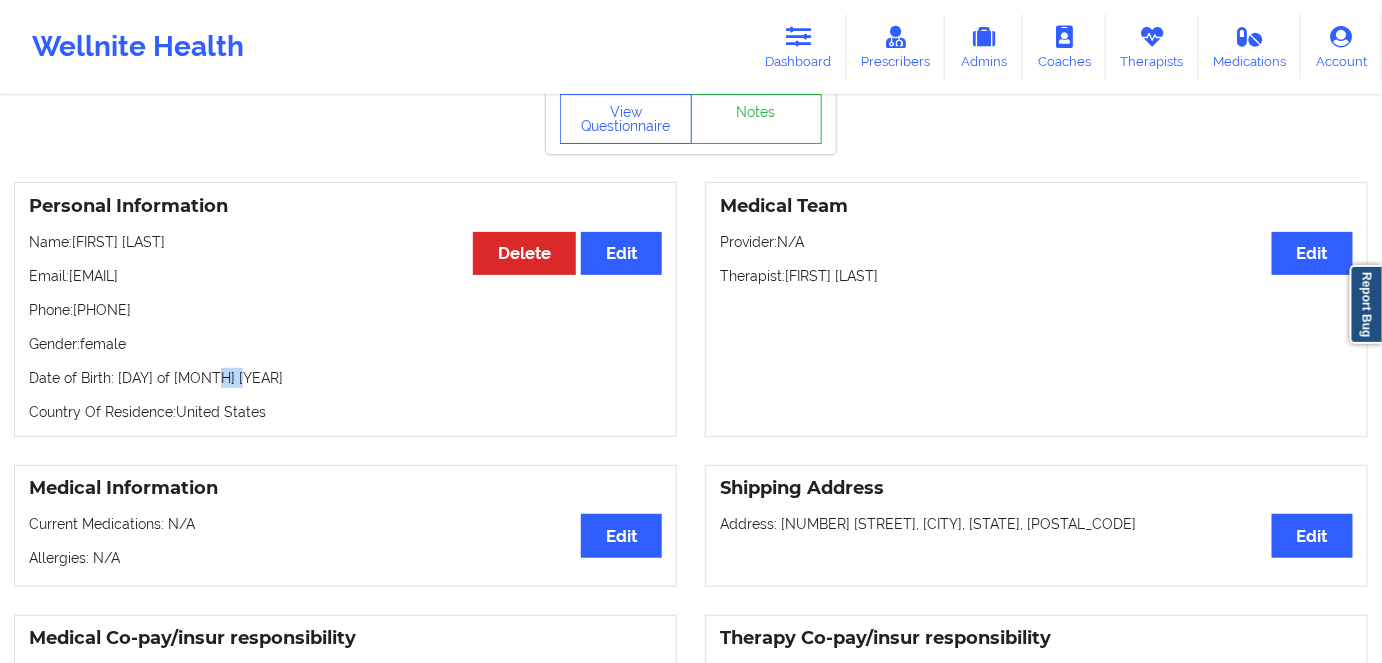 click on "Date of Birth:   [DAY] of [MONTH] [YEAR]" at bounding box center [345, 378] 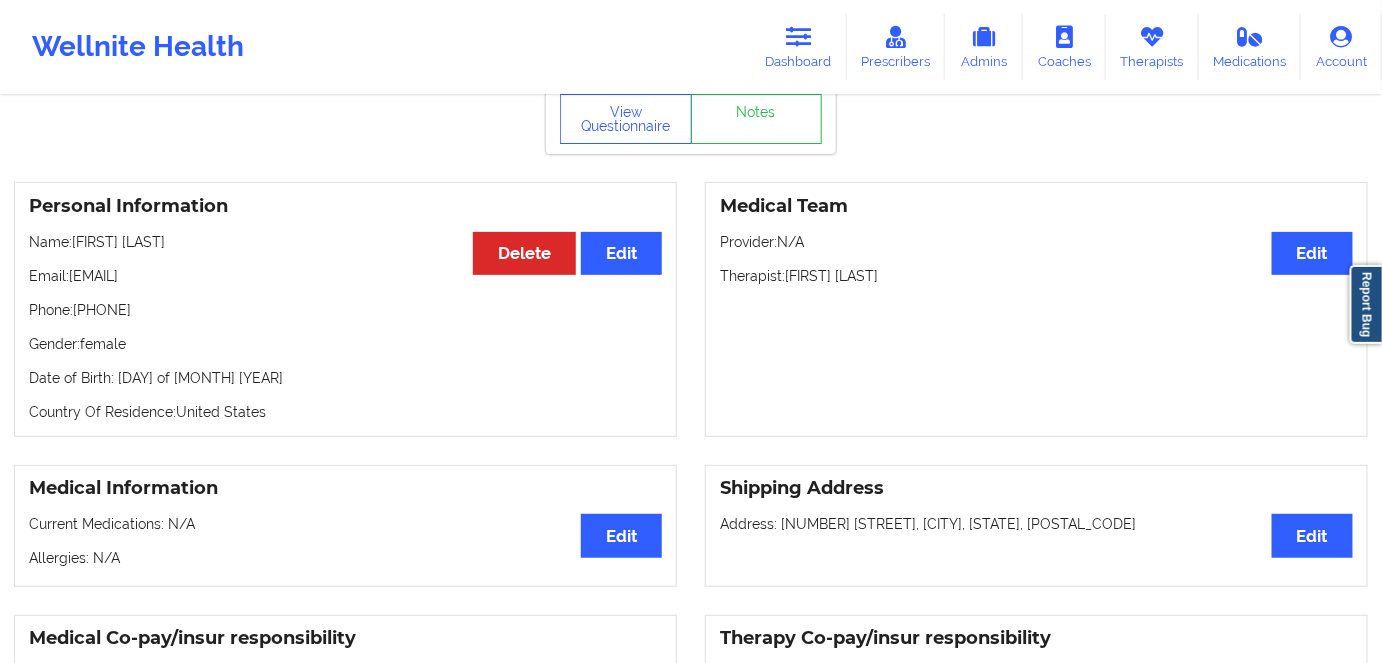 click on "Phone:  [PHONE]" at bounding box center [345, 310] 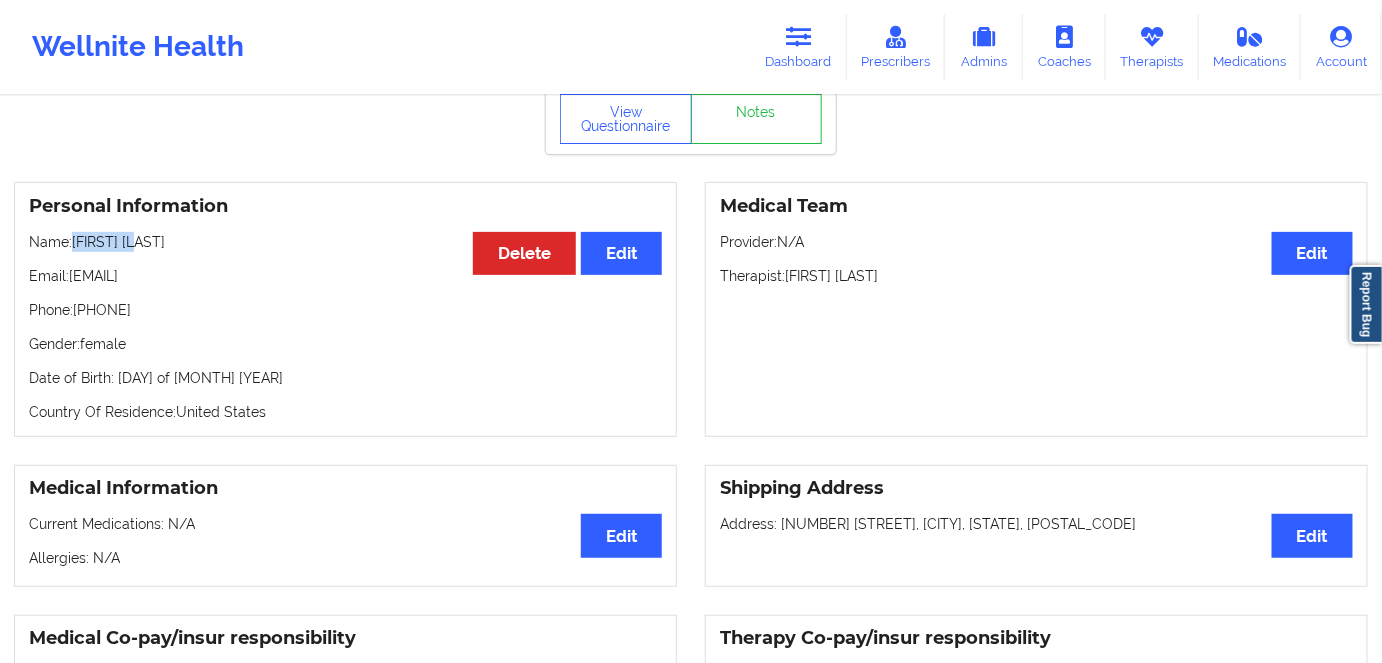 drag, startPoint x: 138, startPoint y: 244, endPoint x: 75, endPoint y: 240, distance: 63.126858 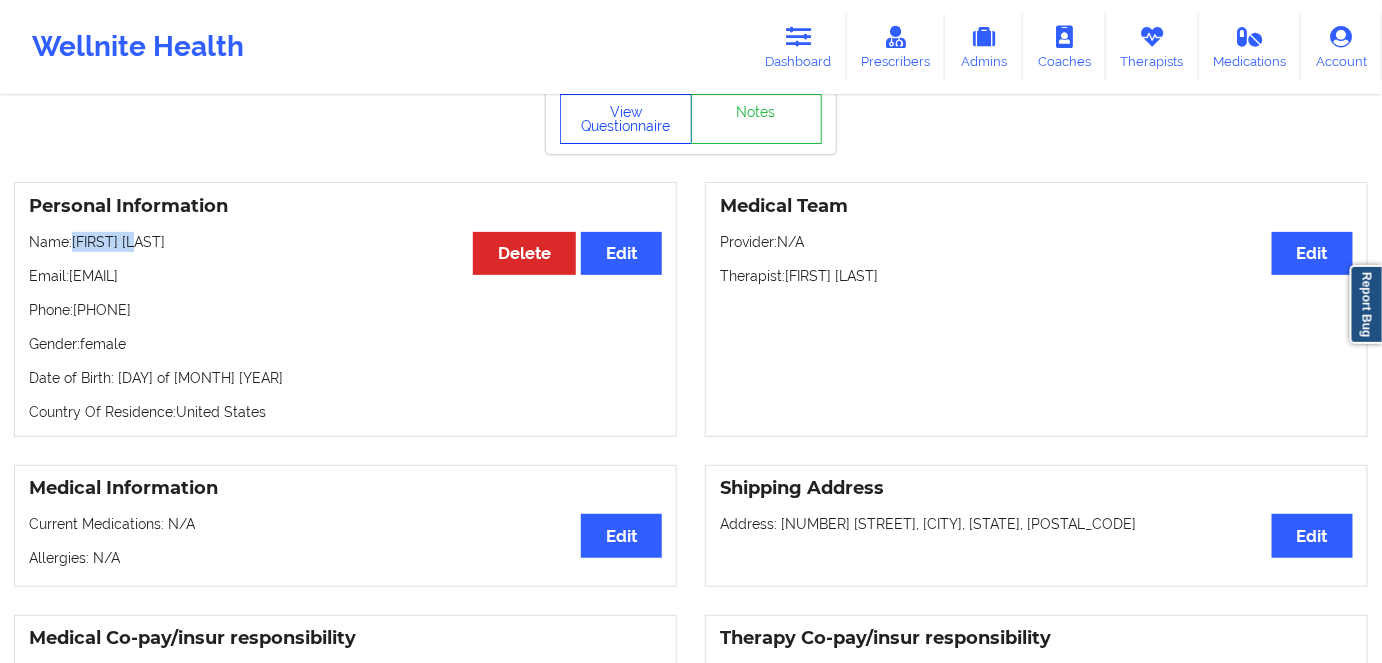 click on "View Questionnaire" at bounding box center (626, 119) 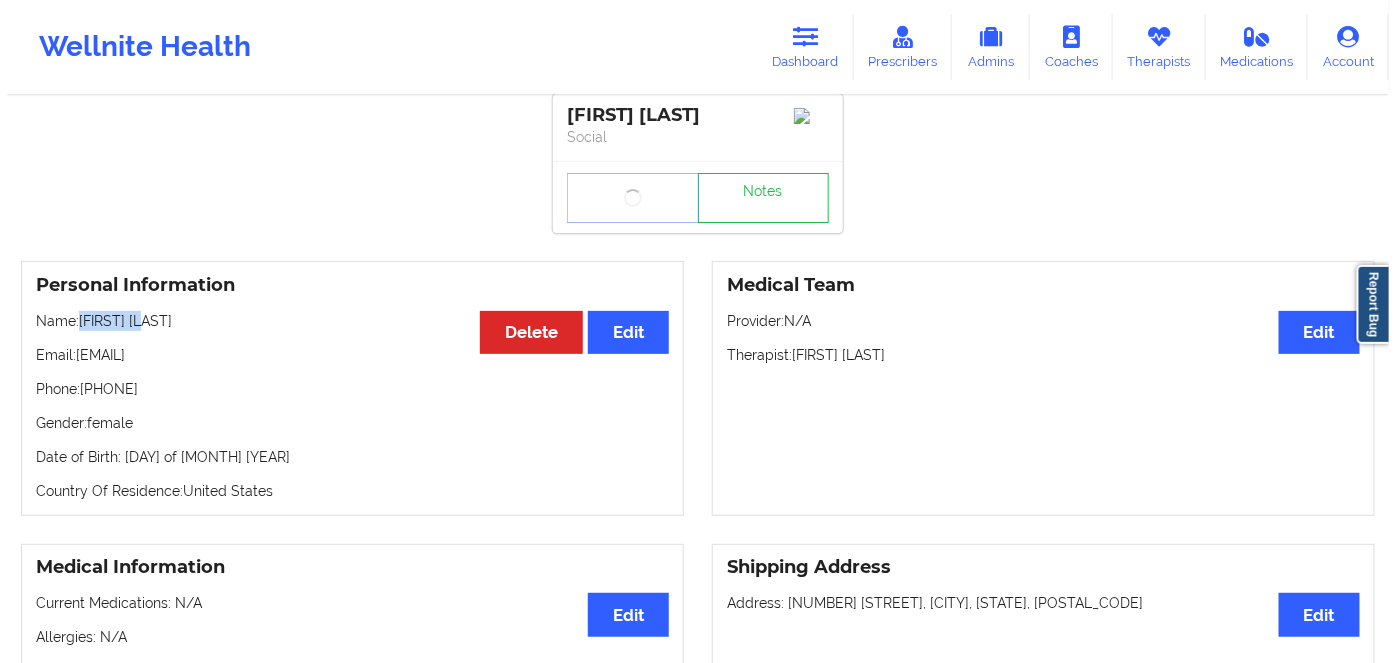 scroll, scrollTop: 0, scrollLeft: 0, axis: both 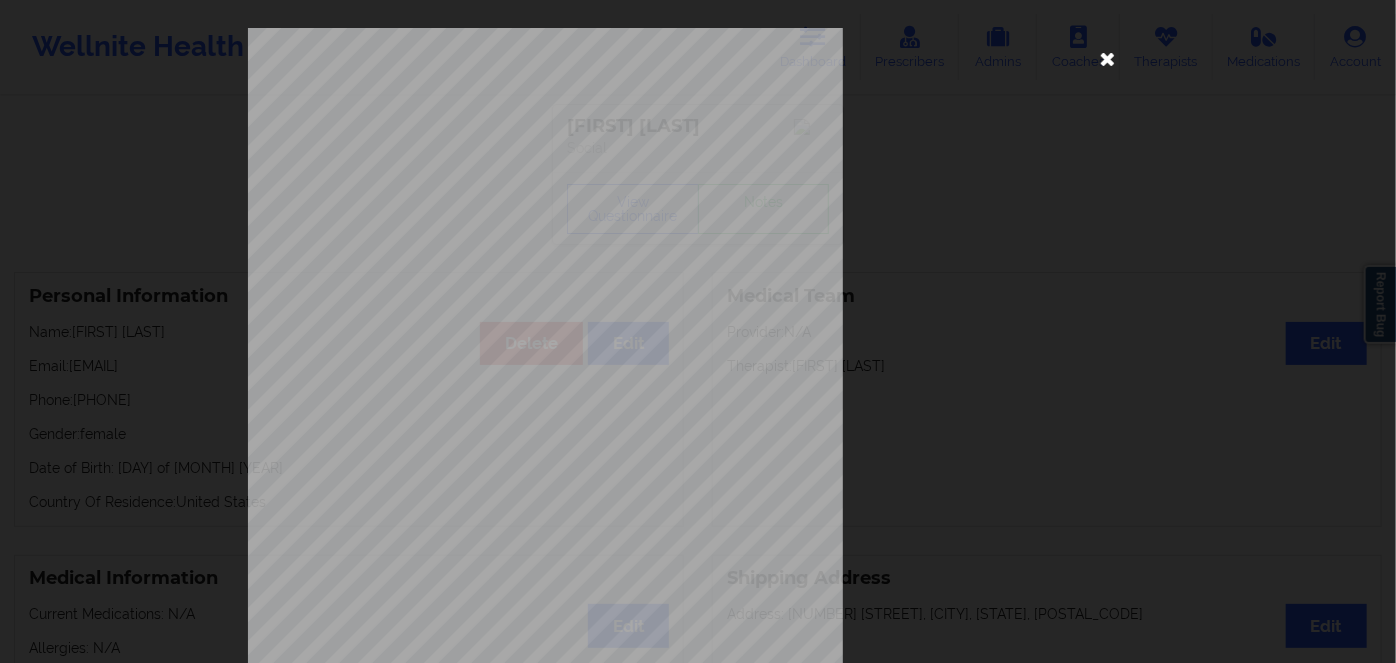 click at bounding box center (1108, 58) 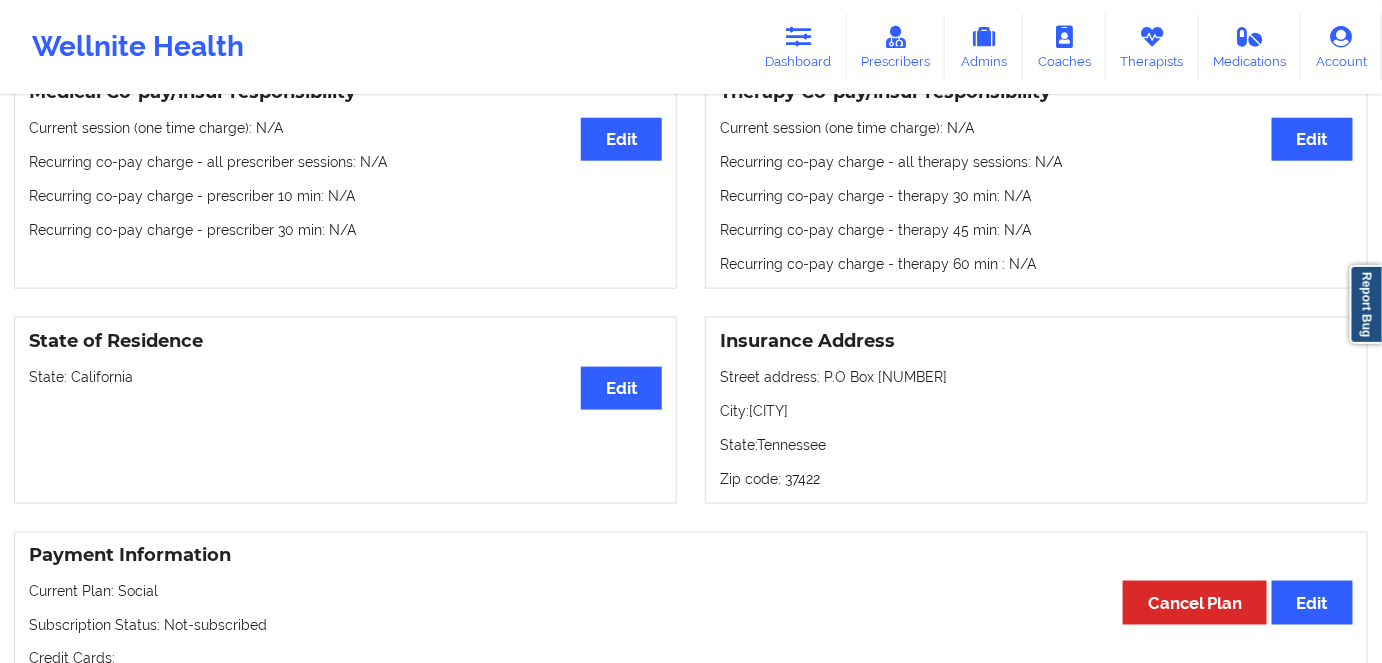 scroll, scrollTop: 818, scrollLeft: 0, axis: vertical 